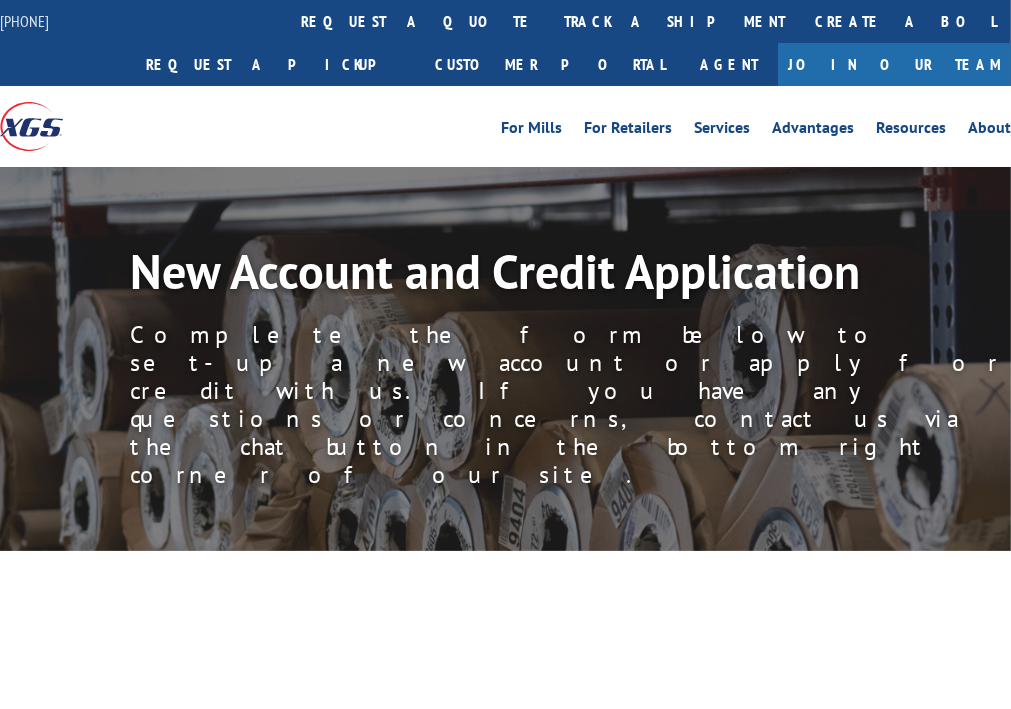 scroll, scrollTop: 133, scrollLeft: 0, axis: vertical 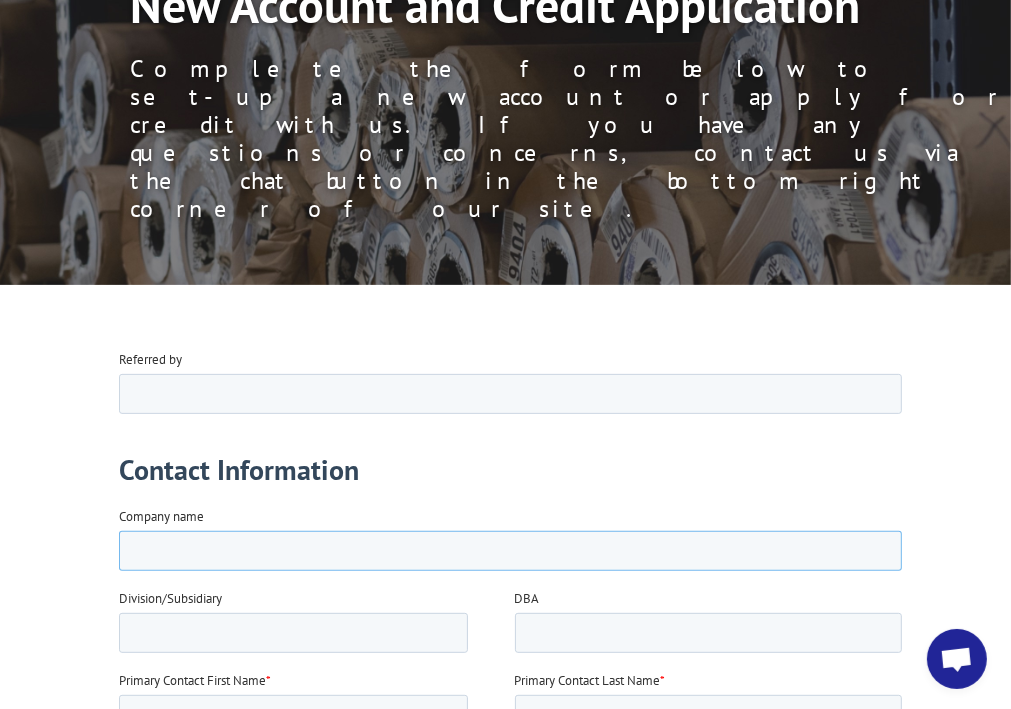 click on "Company name" at bounding box center (510, 551) 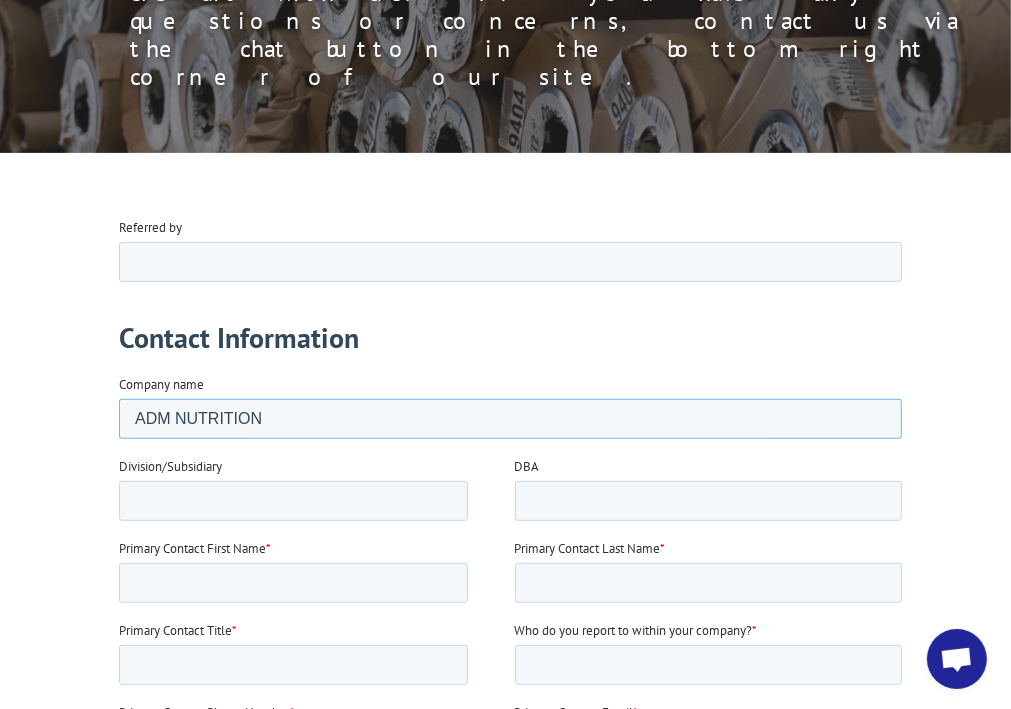 scroll, scrollTop: 400, scrollLeft: 0, axis: vertical 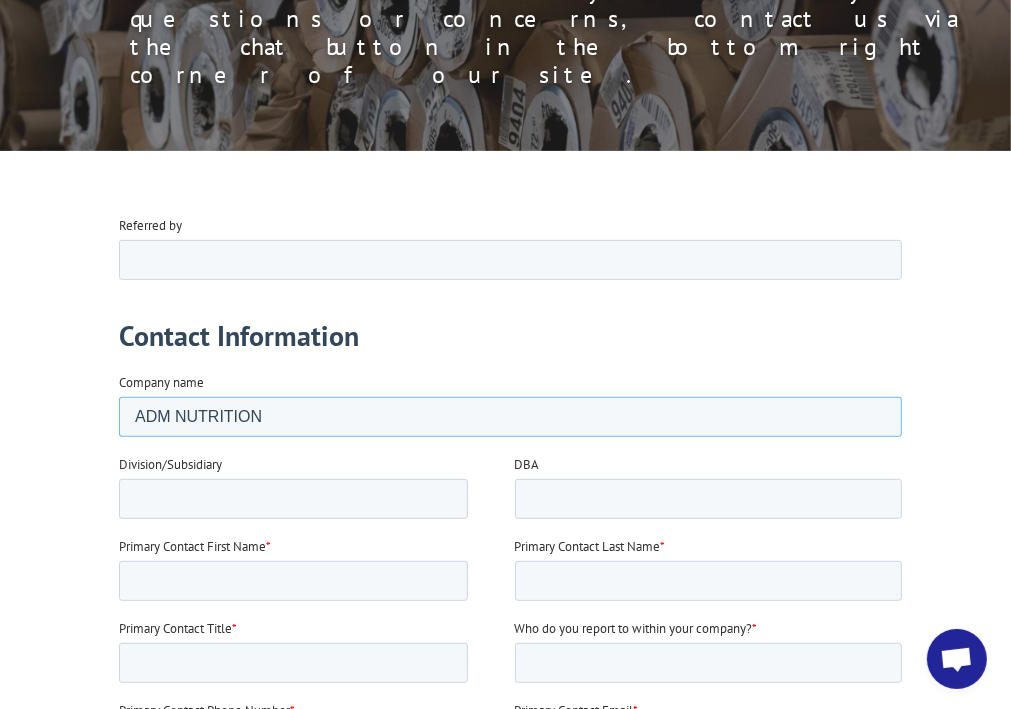 type on "ADM NUTRITION" 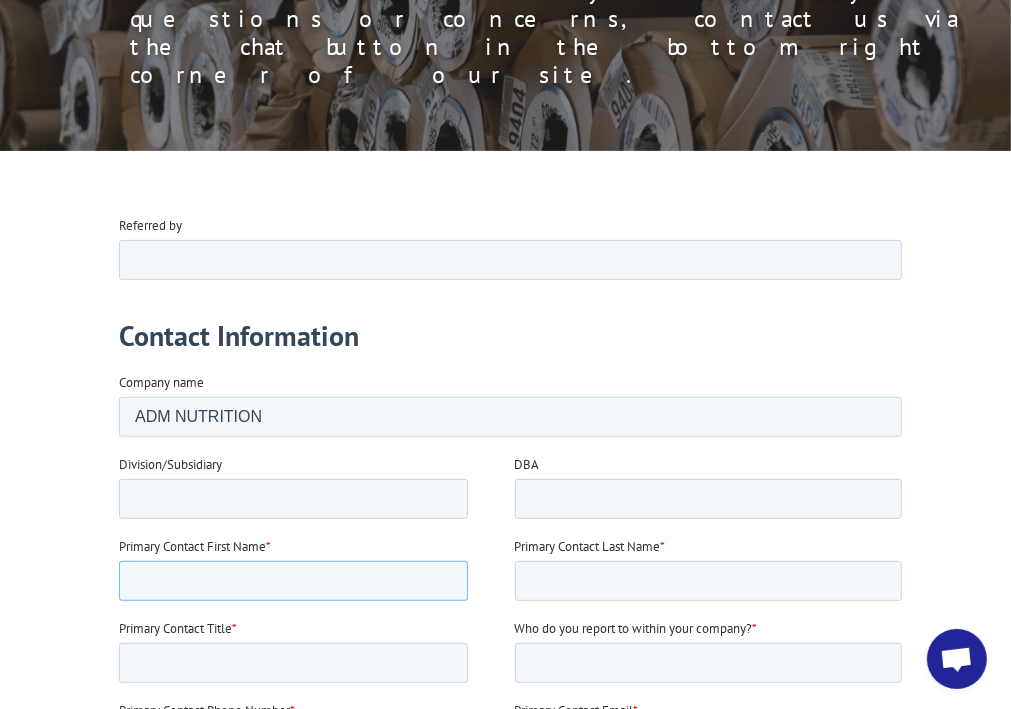 click on "Primary Contact First Name *" at bounding box center [293, 581] 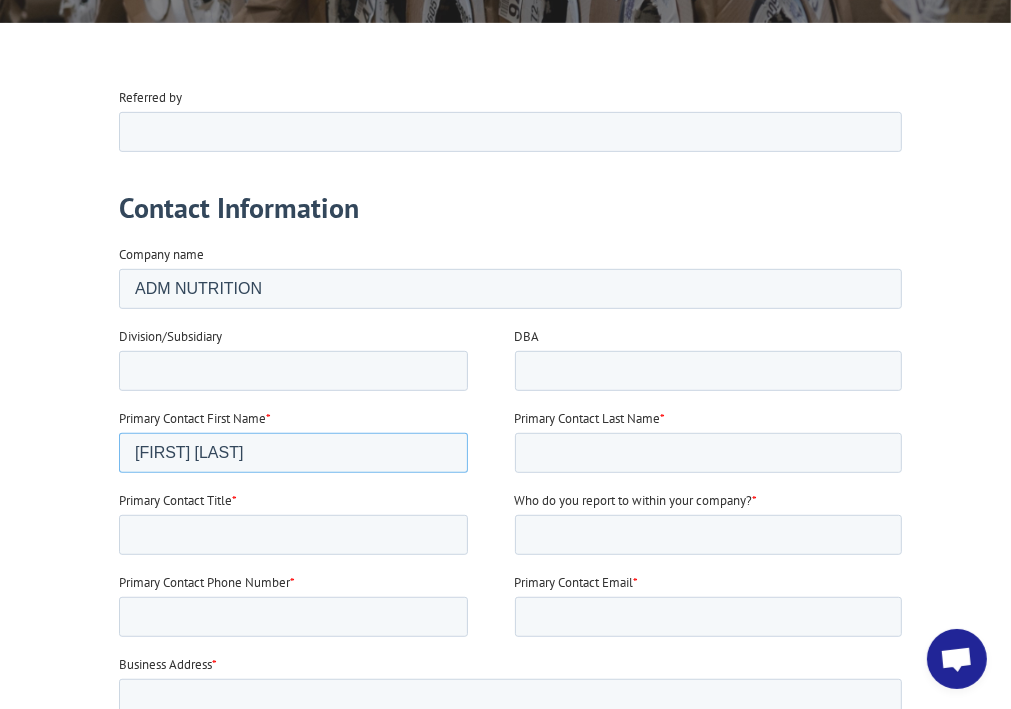 scroll, scrollTop: 533, scrollLeft: 0, axis: vertical 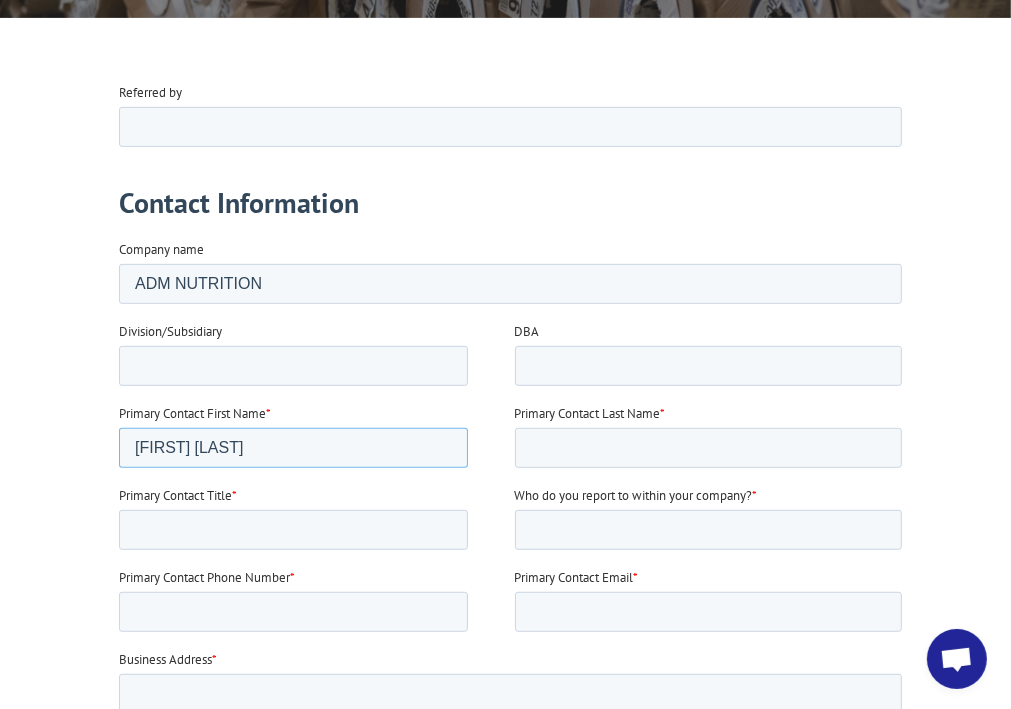 type on "[FIRST] [LAST]" 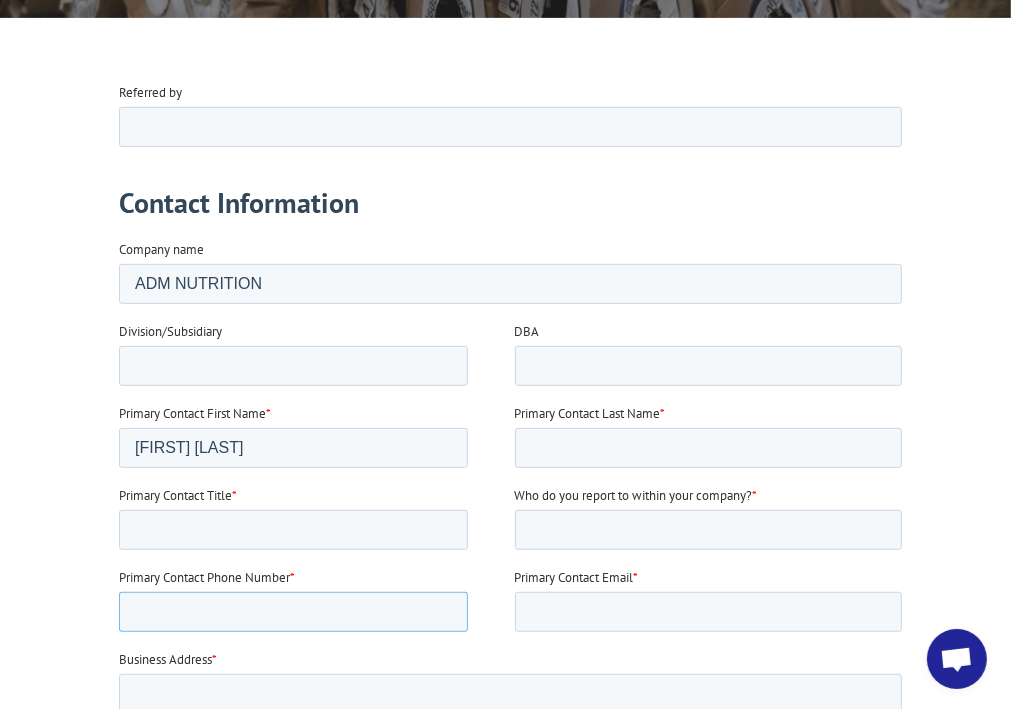 click on "Primary Contact Phone Number *" at bounding box center [293, 612] 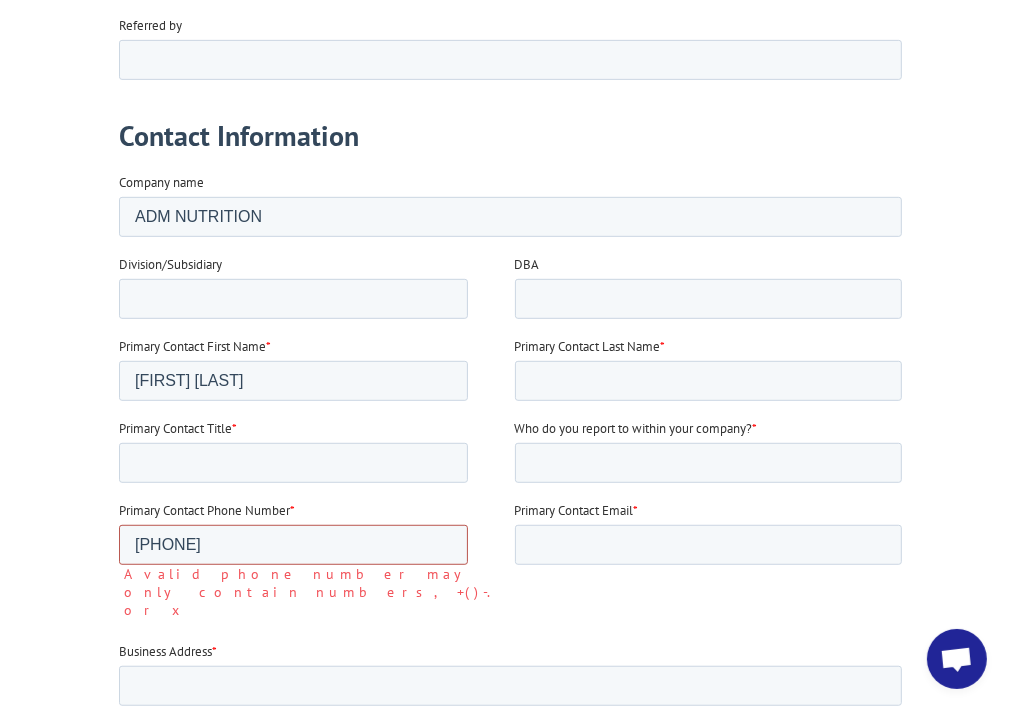 scroll, scrollTop: 666, scrollLeft: 0, axis: vertical 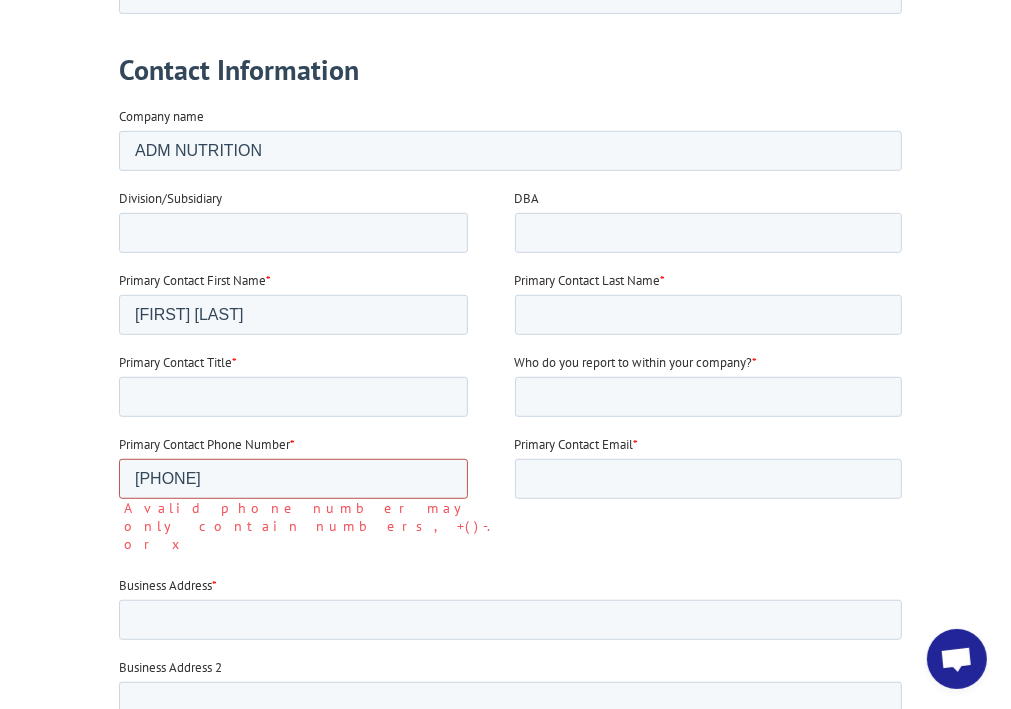 click on "[PHONE]" at bounding box center [293, 480] 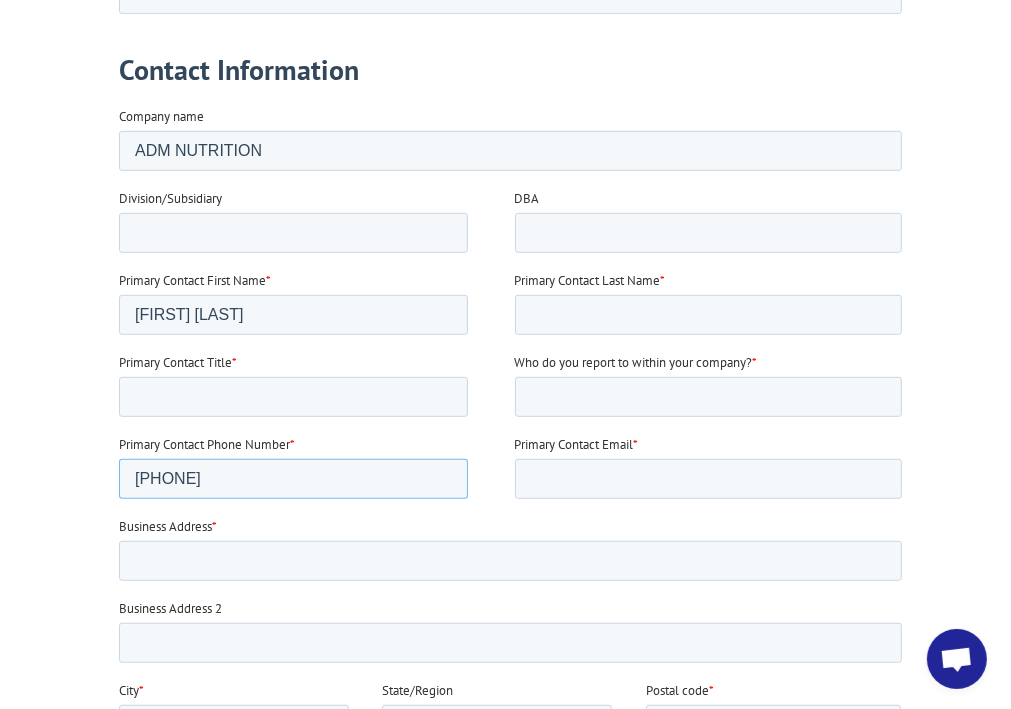 click on "[PHONE]" at bounding box center [293, 480] 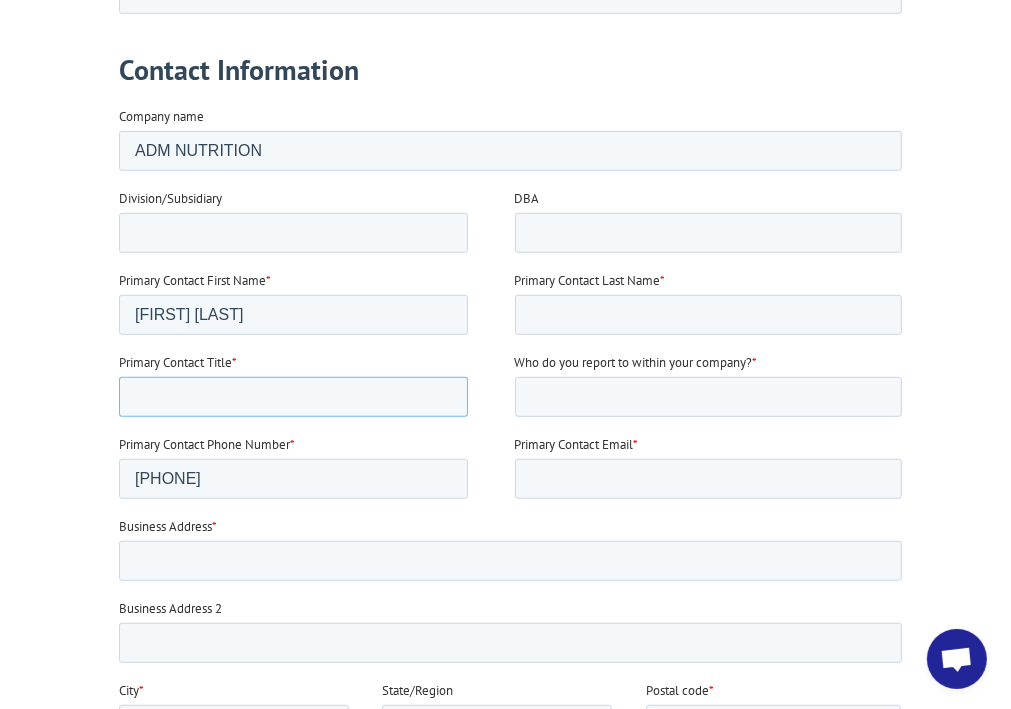 click on "Primary Contact Title *" at bounding box center [293, 398] 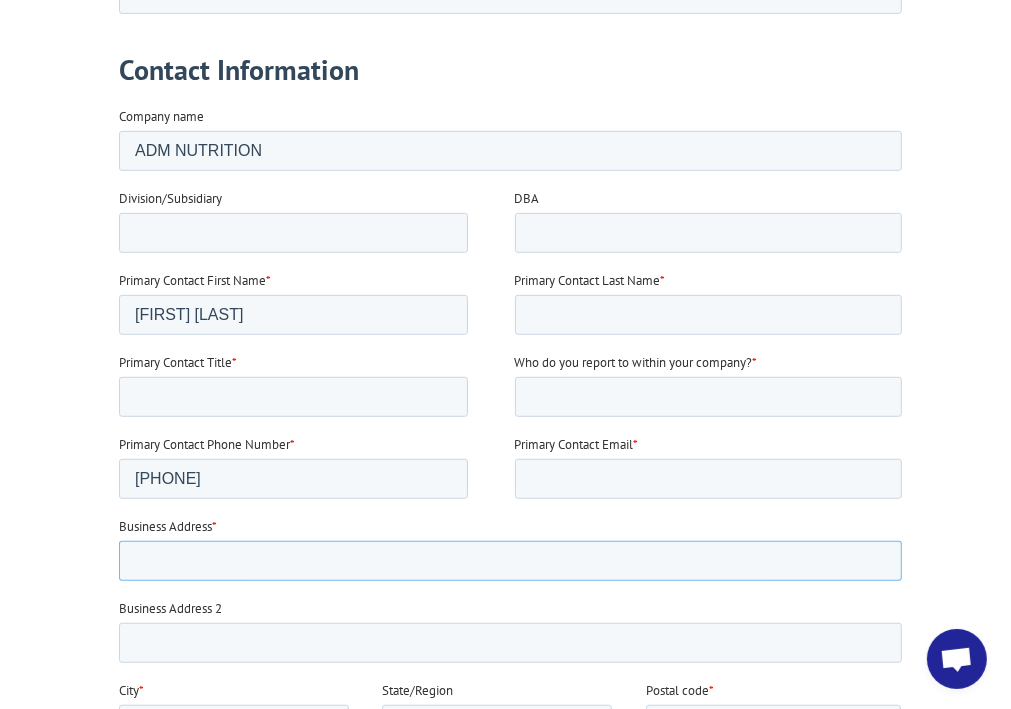 click on "Business Address *" at bounding box center [514, 550] 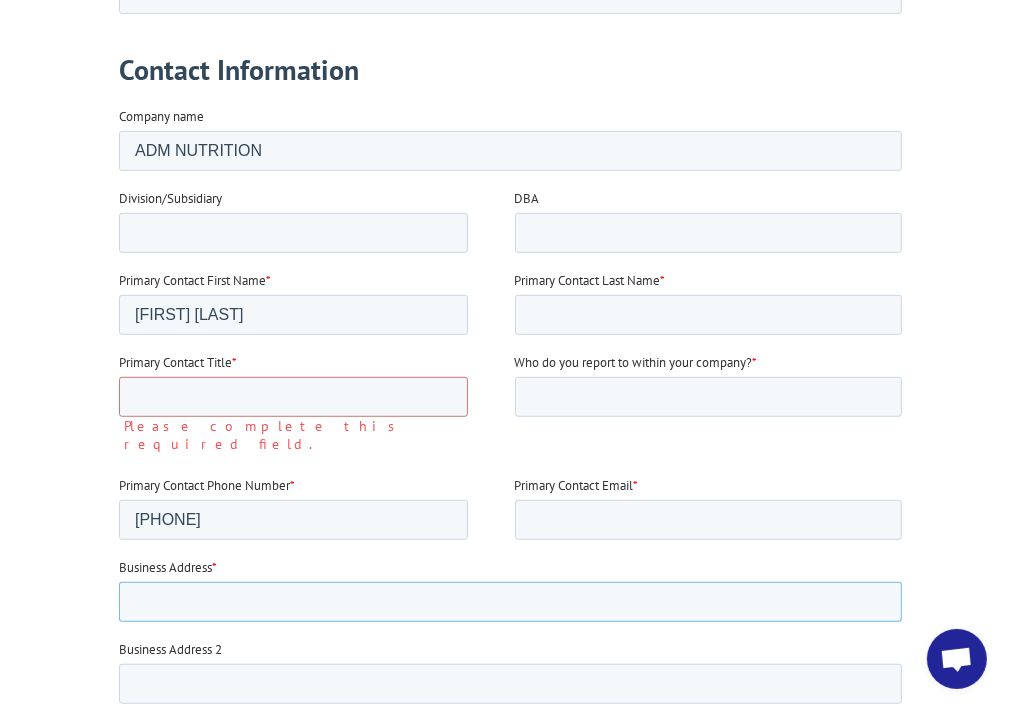 paste on "[NUMBER] [STREET], [SUITE] [CITY] [STATE] [POSTAL_CODE]" 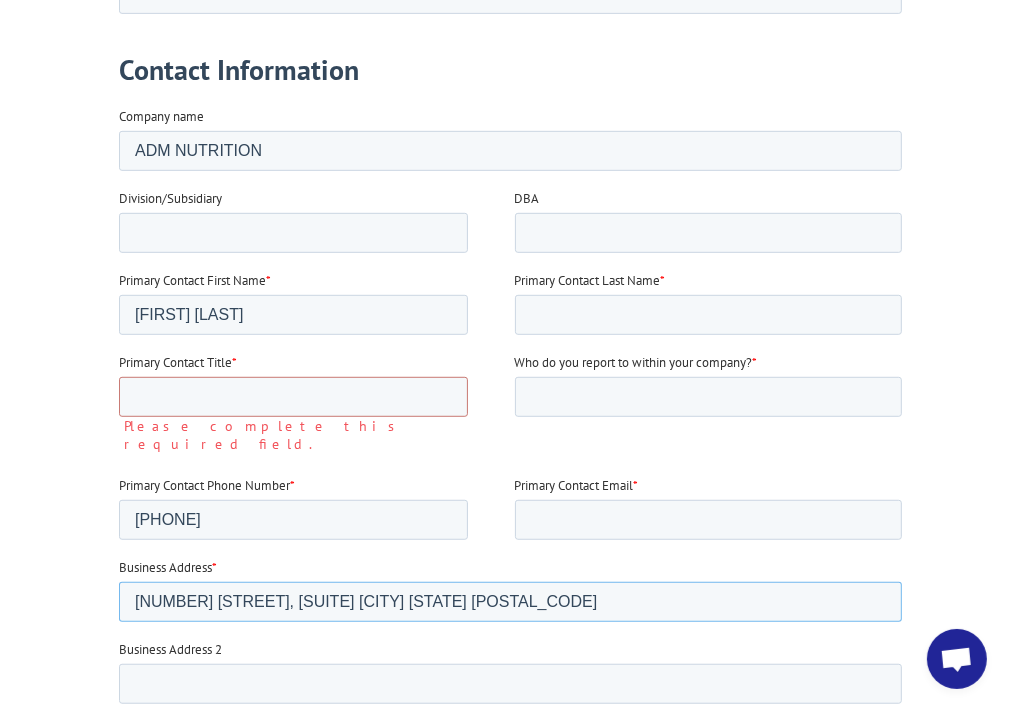 type on "[NUMBER] [STREET], [SUITE] [CITY] [STATE] [POSTAL_CODE]" 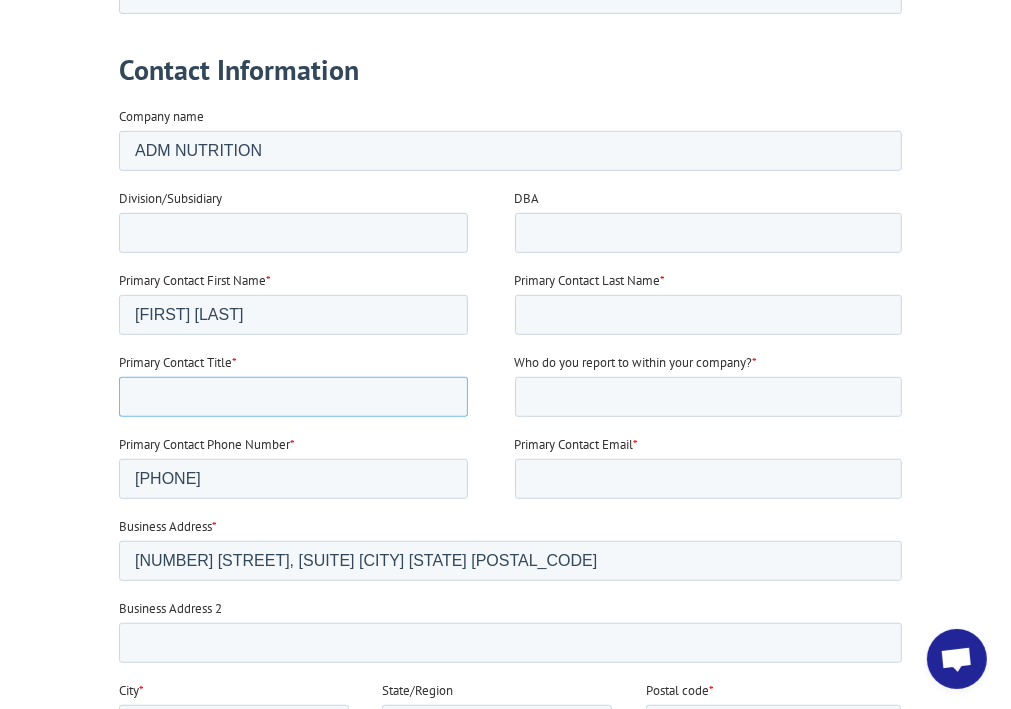 click on "Primary Contact Title *" at bounding box center [293, 398] 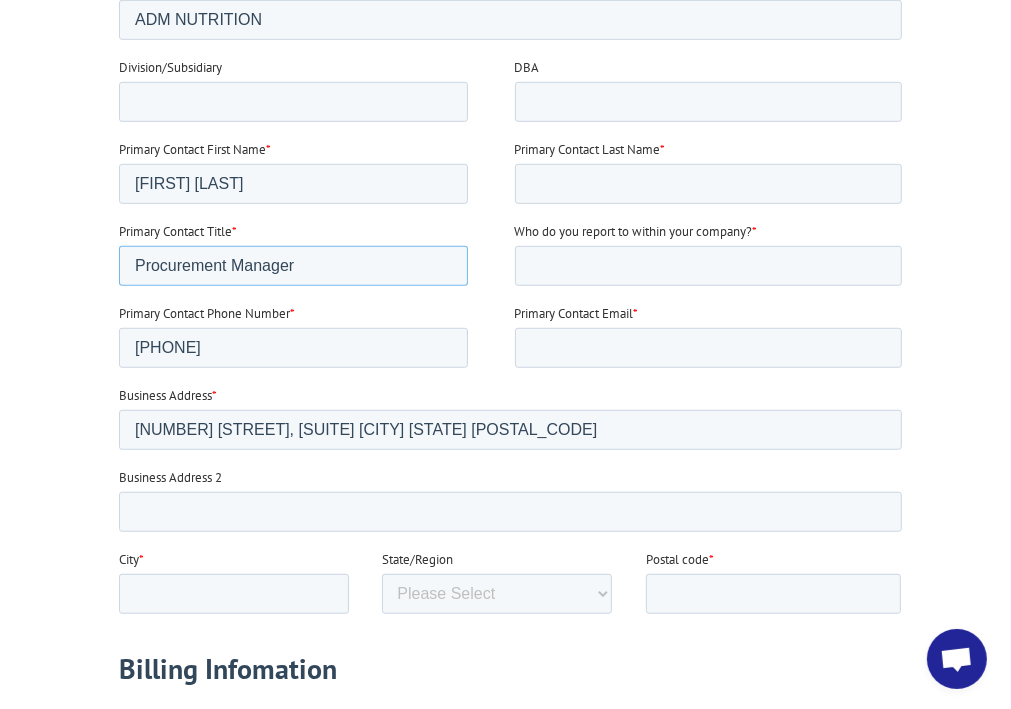scroll, scrollTop: 800, scrollLeft: 0, axis: vertical 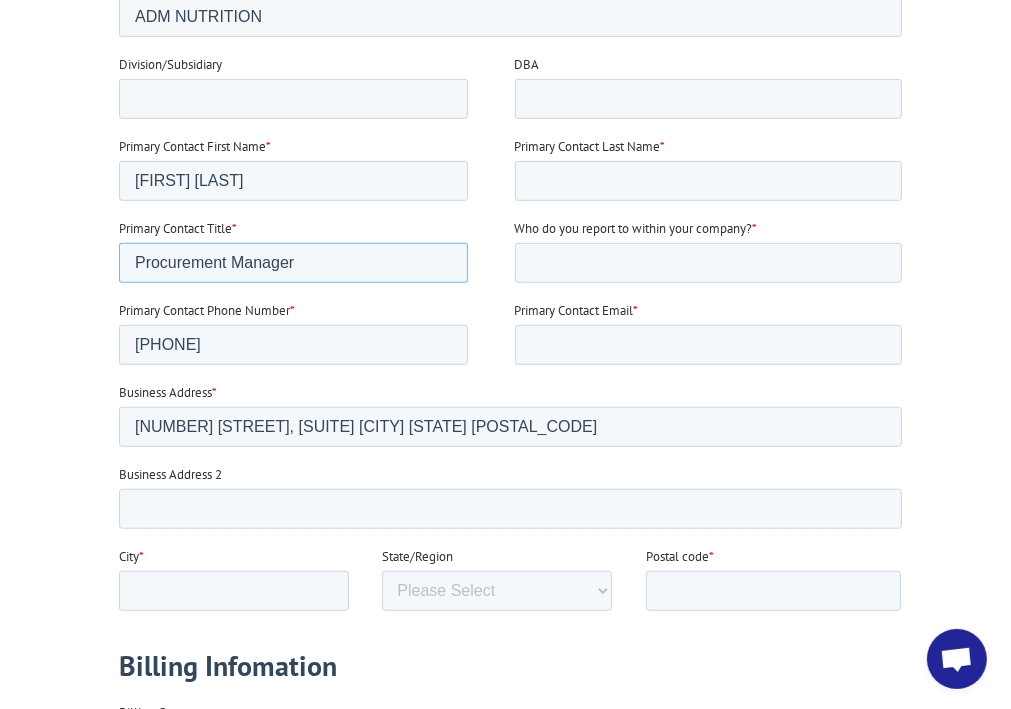 type on "Procurement Manager" 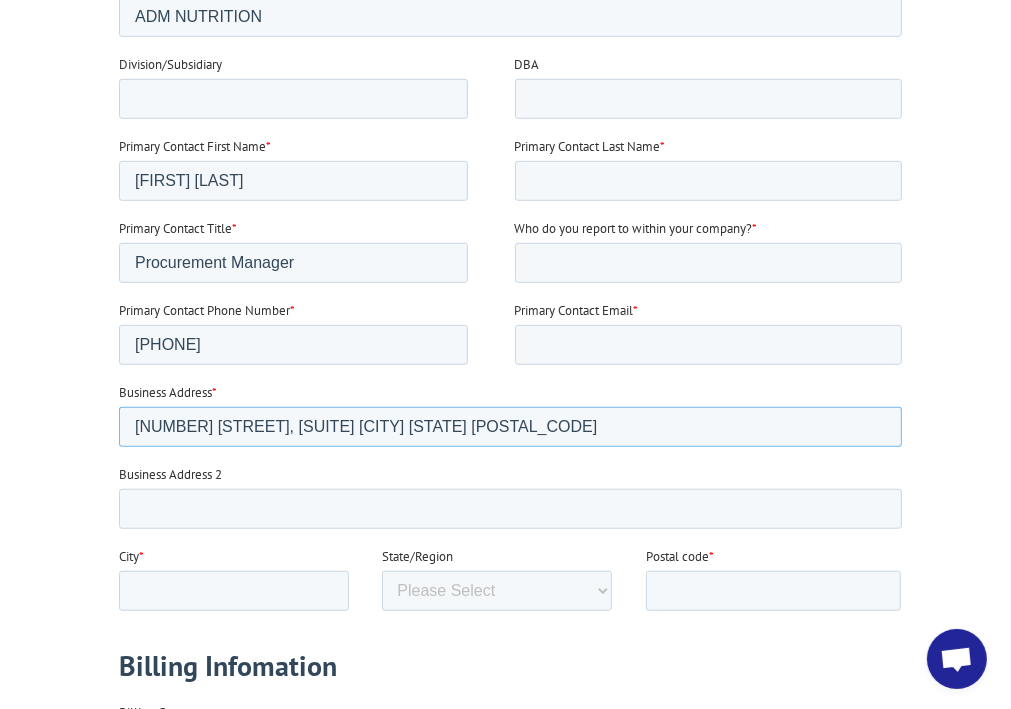 click on "[NUMBER] [STREET], [SUITE] [CITY] [STATE] [POSTAL_CODE]" at bounding box center (510, 428) 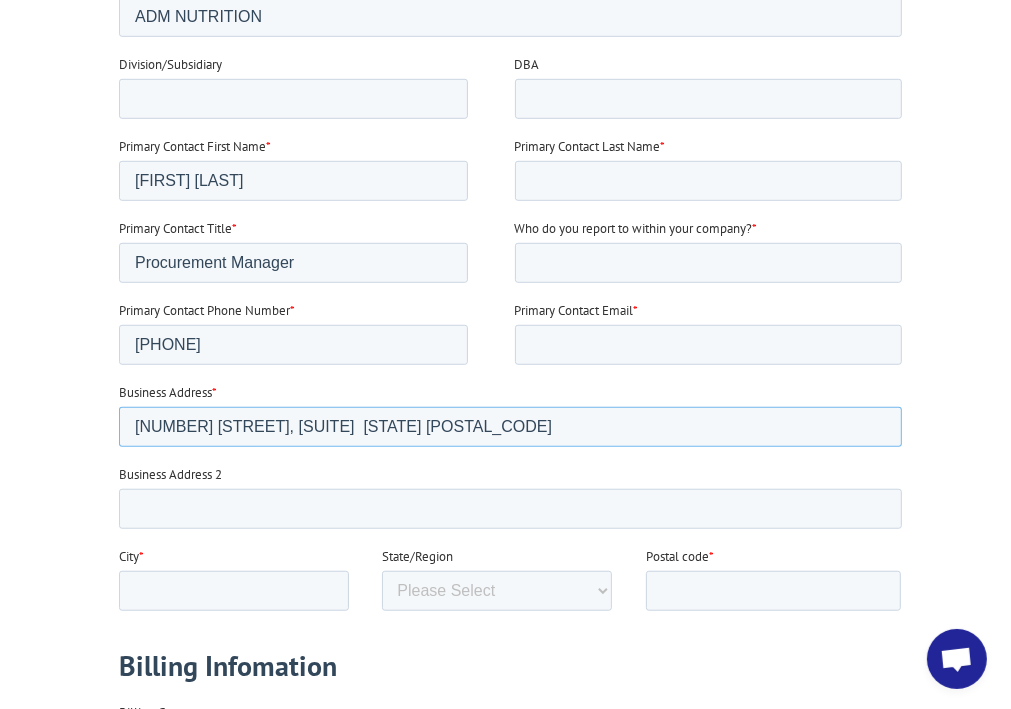 type on "[NUMBER] [STREET], [SUITE]  [STATE] [POSTAL_CODE]" 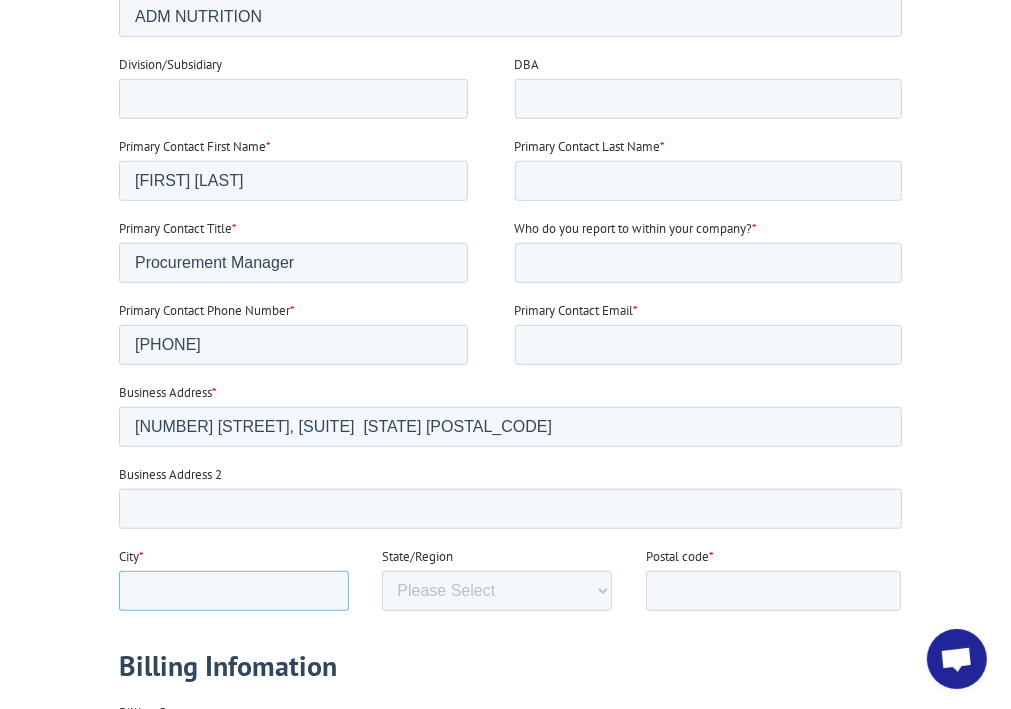 click on "City *" at bounding box center [234, 592] 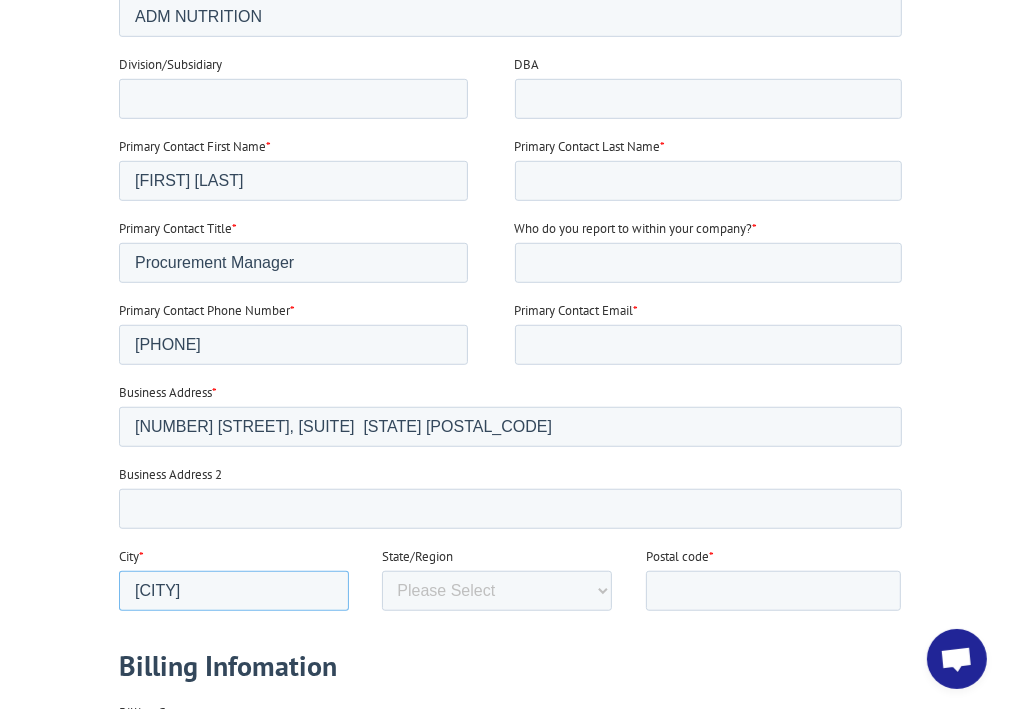 type on "[CITY]" 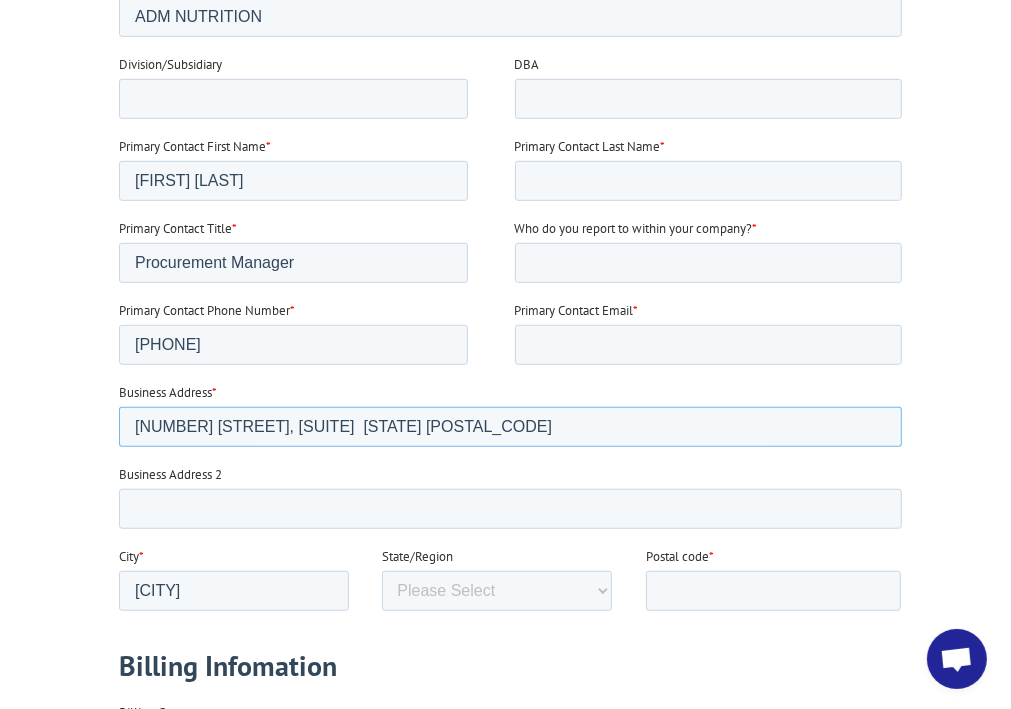 click on "[NUMBER] [STREET], [SUITE]  [STATE] [POSTAL_CODE]" at bounding box center [510, 428] 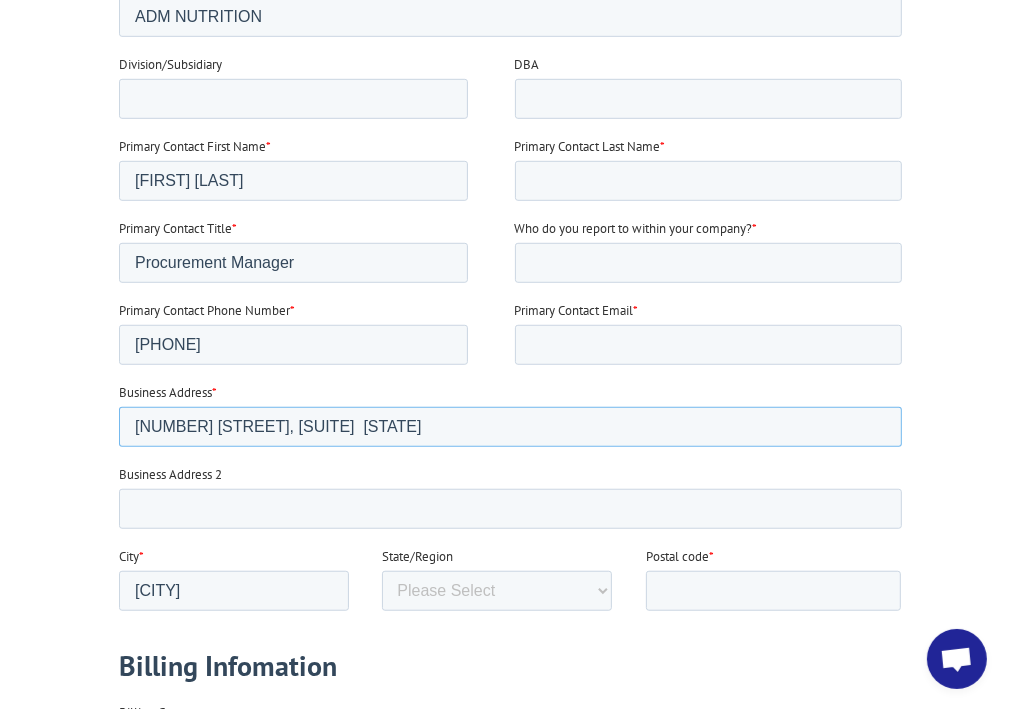 type on "[NUMBER] [STREET], [SUITE]  [STATE]" 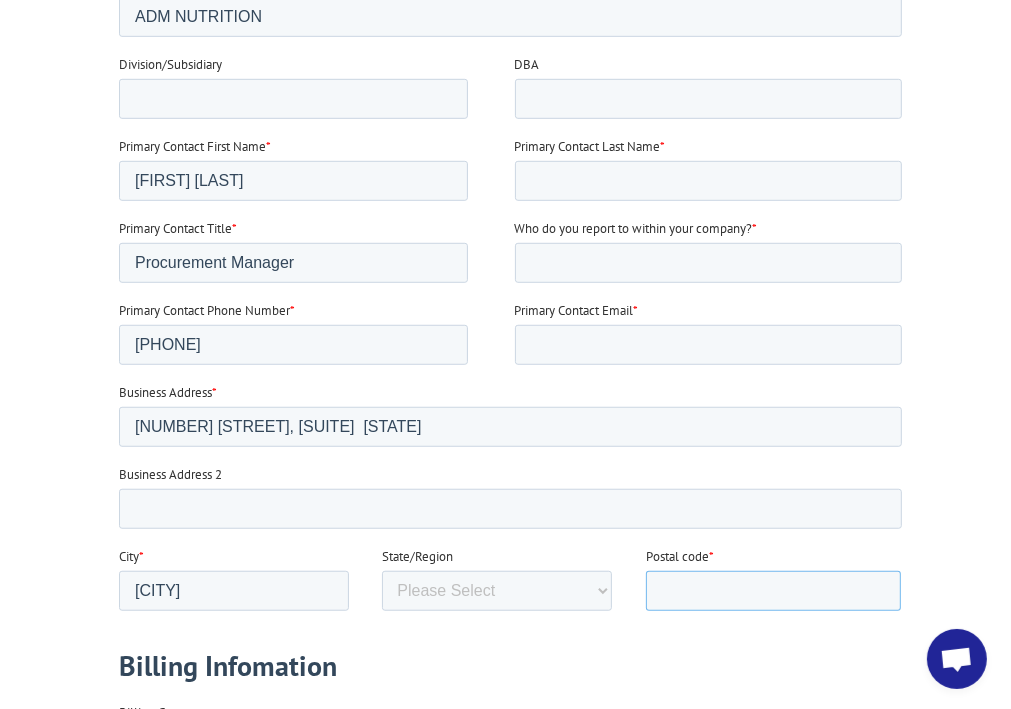 click on "Postal code *" at bounding box center [773, 592] 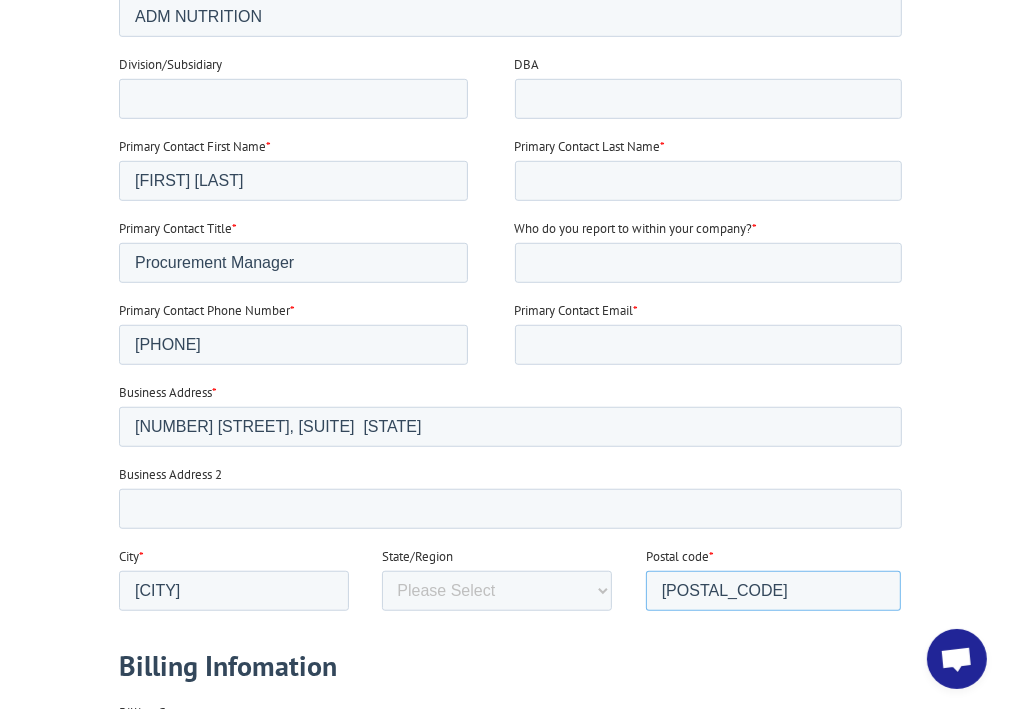 type on "[POSTAL_CODE]" 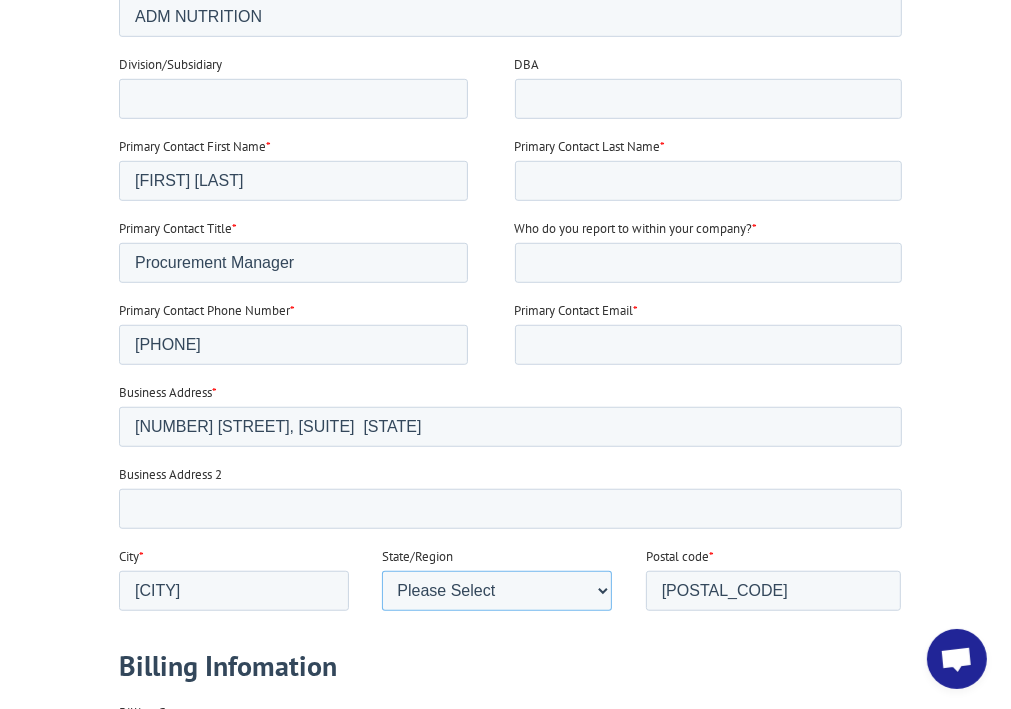 click on "Please Select Alabama Alaska Arizona Arkansas California Colorado Connecticut Washington DC Delaware Florida Georgia Hawaii Idaho Illinois Indiana Iowa Kansas Kentucky Louisiana Maine Maryland Massachusetts Michigan Minnesota Mississippi Missouri Montana Nebraska Nevada New Hampshire New Jersey New Mexico New York North Carolina North Dakota Ohio Oklahoma Oregon Pennsylvania Rhode Island South Carolina South Dakota Tennessee Texas Utah Vermont Vlaanderen Virginia Washington West Virginia Wisconsin Wyoming New South Wales Wallace Viseu District Nuevo León Seoul San Juan-Laventille Regional Corporation Quebec Puerto Rico Provincia de Lima São Paulo Oslo Mecklenburg-Vorpommern Nordrhein-Westfalen Ljubljana Kent Karnataka Kalmar County Jönköpings län Gujarat Île-de-France Guangdong Greater Manchester Greater London Genève Fujian Sheng Dorset Comunidad Valenciana Uttar Pradesh Bologna Basel-Stadt Baden-Württemberg Guang Dong Sheng Auvergne-Rhône-Alpes AU-WA Armagh City, Banbridge and Craigavon Alberta" at bounding box center [497, 592] 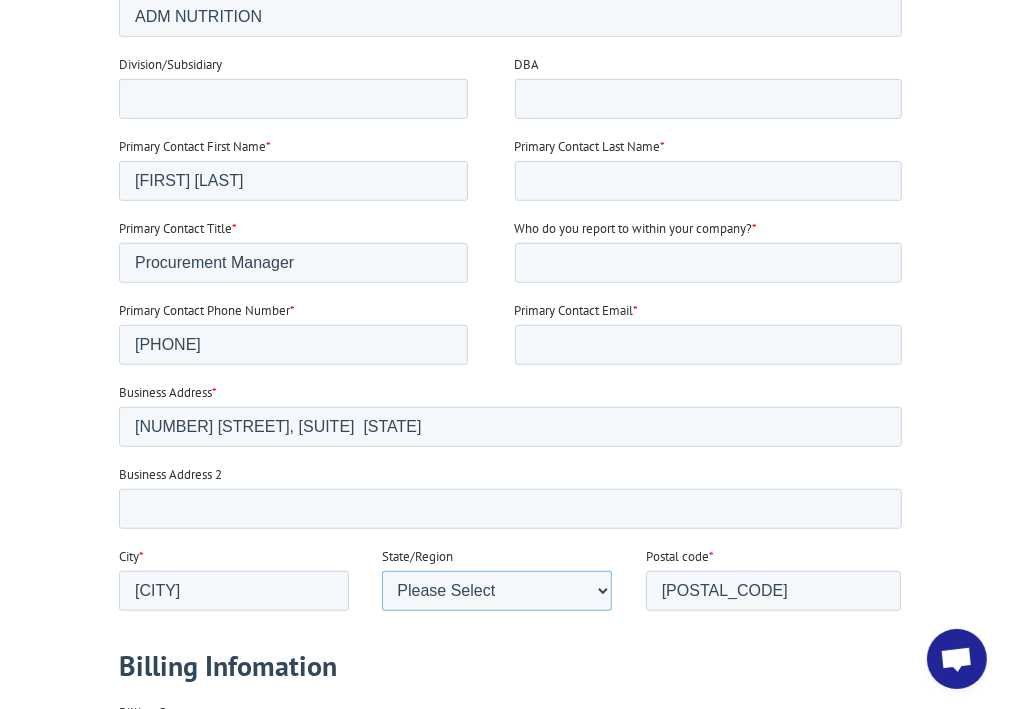 select on "Illinois" 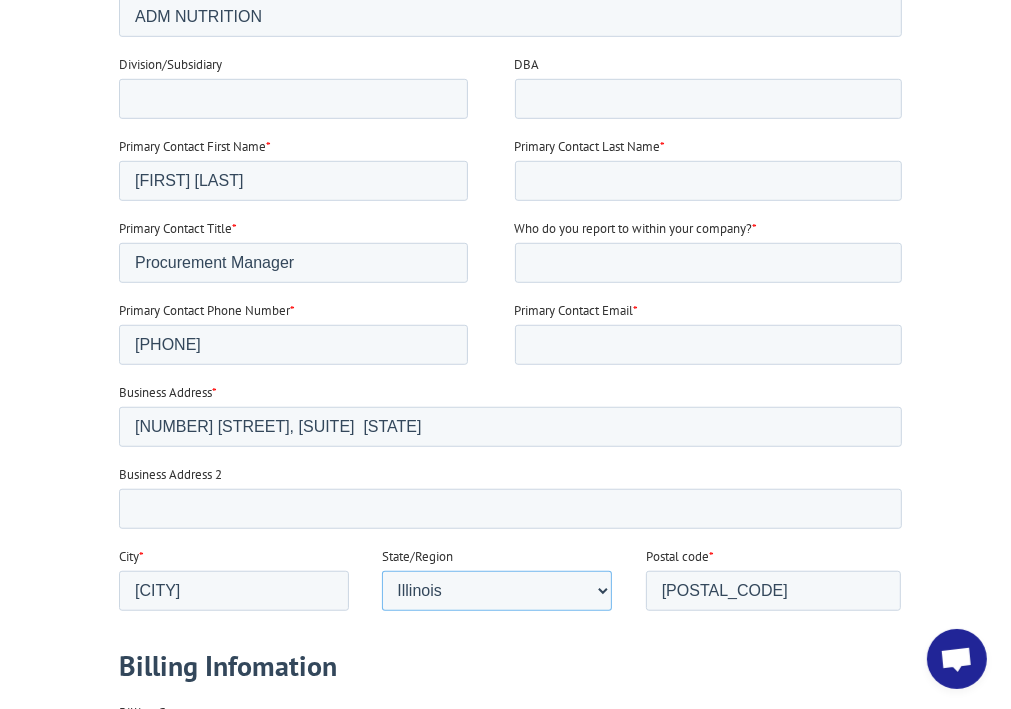 click on "Please Select Alabama Alaska Arizona Arkansas California Colorado Connecticut Washington DC Delaware Florida Georgia Hawaii Idaho Illinois Indiana Iowa Kansas Kentucky Louisiana Maine Maryland Massachusetts Michigan Minnesota Mississippi Missouri Montana Nebraska Nevada New Hampshire New Jersey New Mexico New York North Carolina North Dakota Ohio Oklahoma Oregon Pennsylvania Rhode Island South Carolina South Dakota Tennessee Texas Utah Vermont Vlaanderen Virginia Washington West Virginia Wisconsin Wyoming New South Wales Wallace Viseu District Nuevo León Seoul San Juan-Laventille Regional Corporation Quebec Puerto Rico Provincia de Lima São Paulo Oslo Mecklenburg-Vorpommern Nordrhein-Westfalen Ljubljana Kent Karnataka Kalmar County Jönköpings län Gujarat Île-de-France Guangdong Greater Manchester Greater London Genève Fujian Sheng Dorset Comunidad Valenciana Uttar Pradesh Bologna Basel-Stadt Baden-Württemberg Guang Dong Sheng Auvergne-Rhône-Alpes AU-WA Armagh City, Banbridge and Craigavon Alberta" at bounding box center (497, 592) 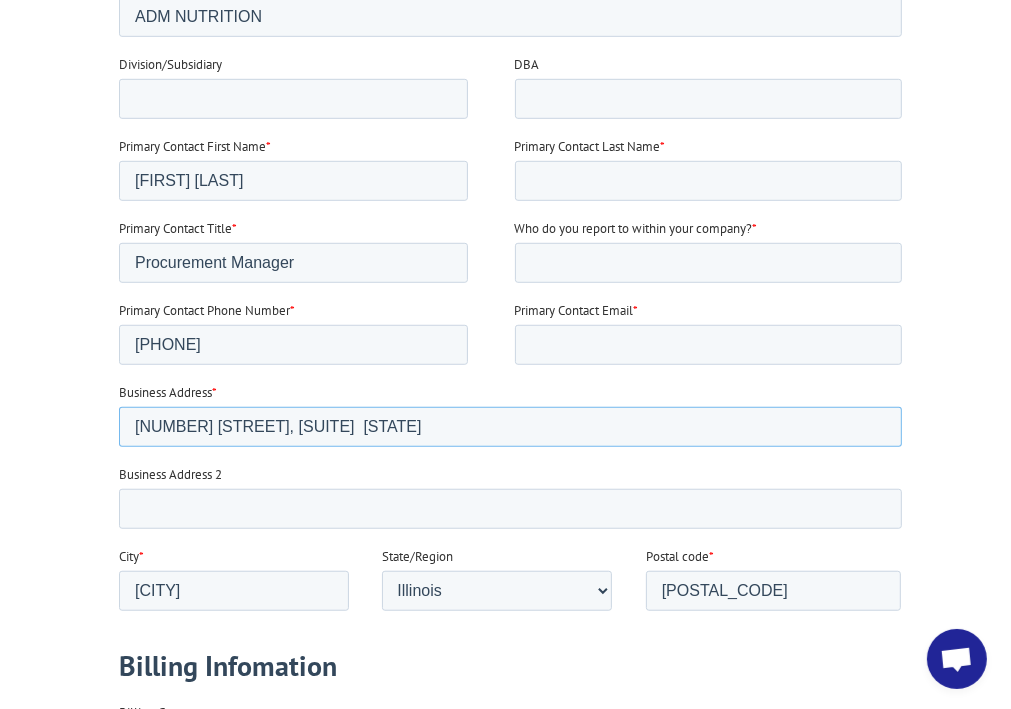 drag, startPoint x: 290, startPoint y: 427, endPoint x: 483, endPoint y: 388, distance: 196.90099 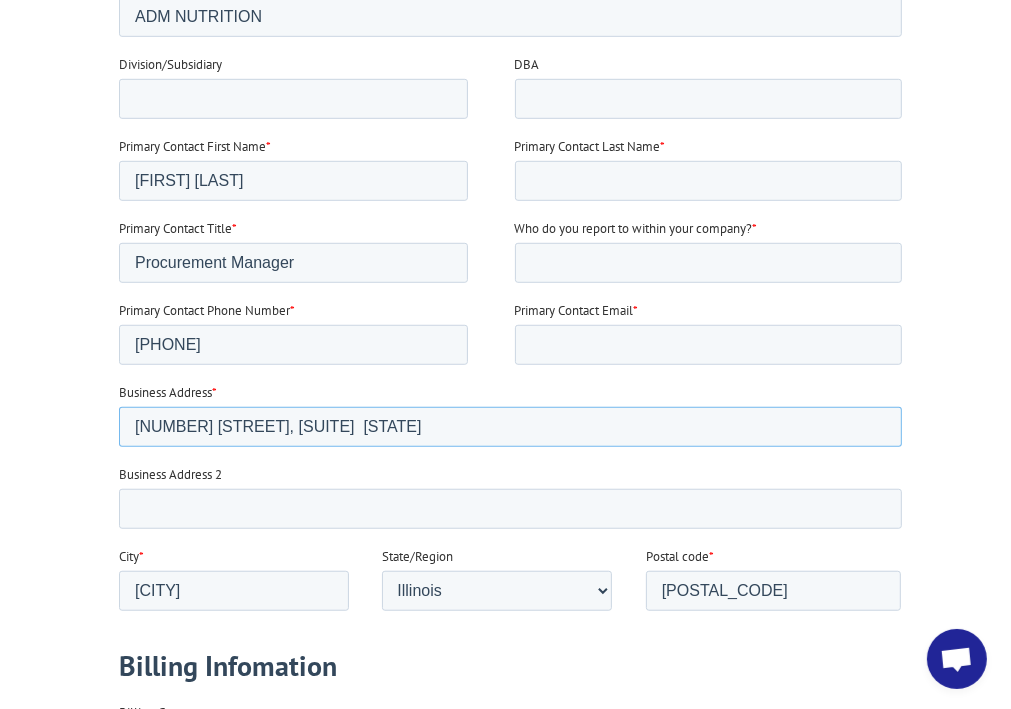 click on "[NUMBER] [STREET], [SUITE]  [STATE]" at bounding box center [510, 428] 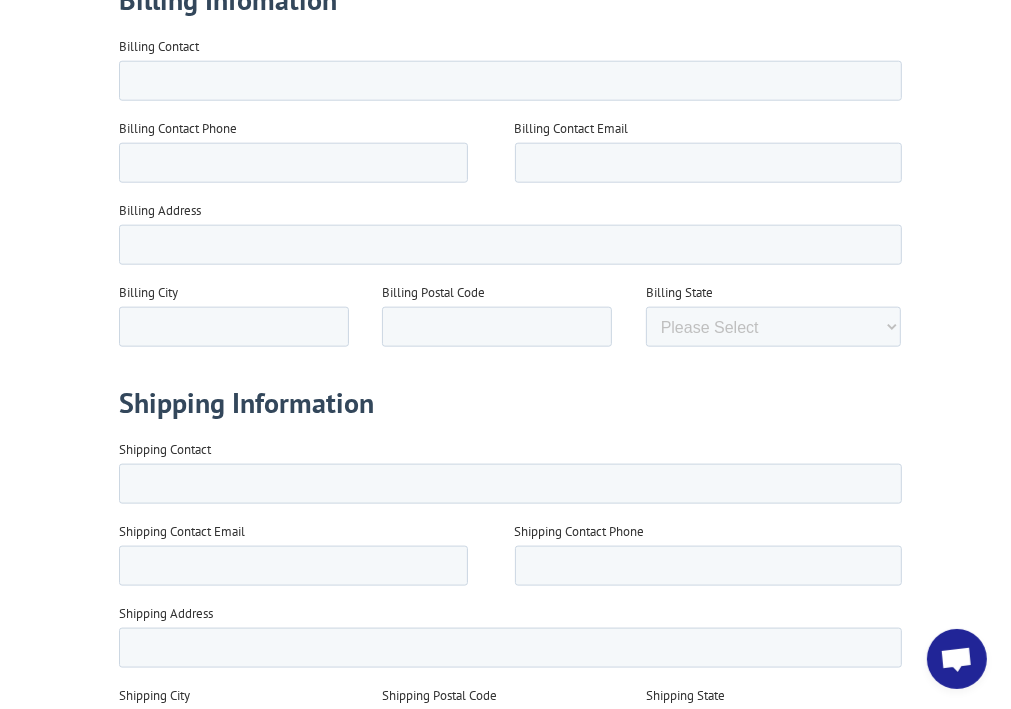 scroll, scrollTop: 1333, scrollLeft: 0, axis: vertical 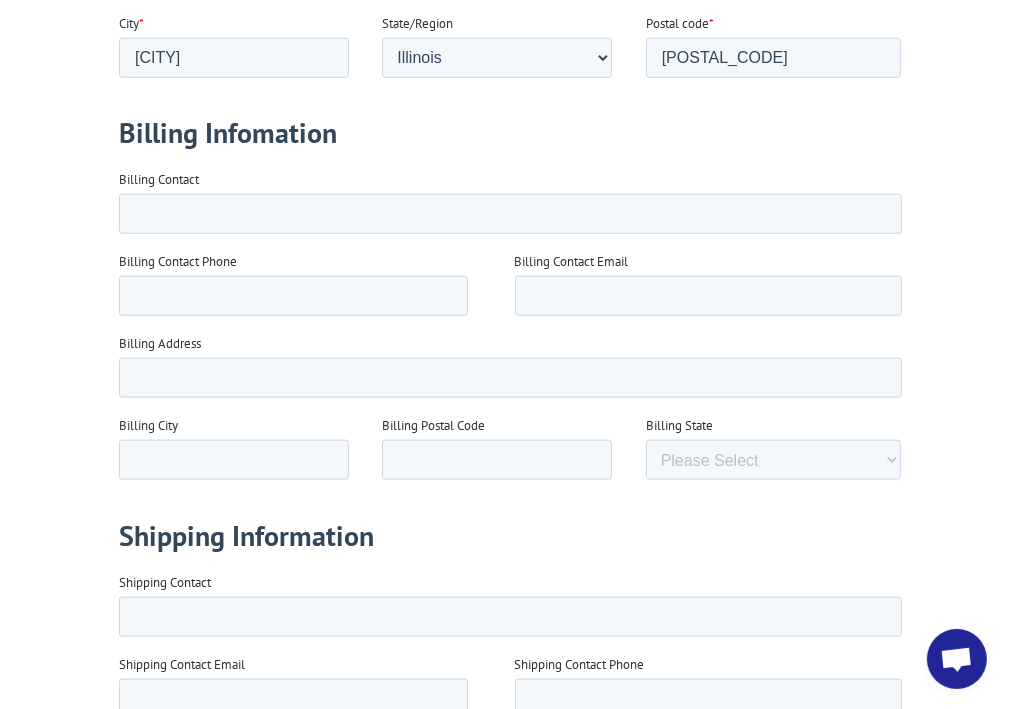 type on "[NUMBER] [STREET]" 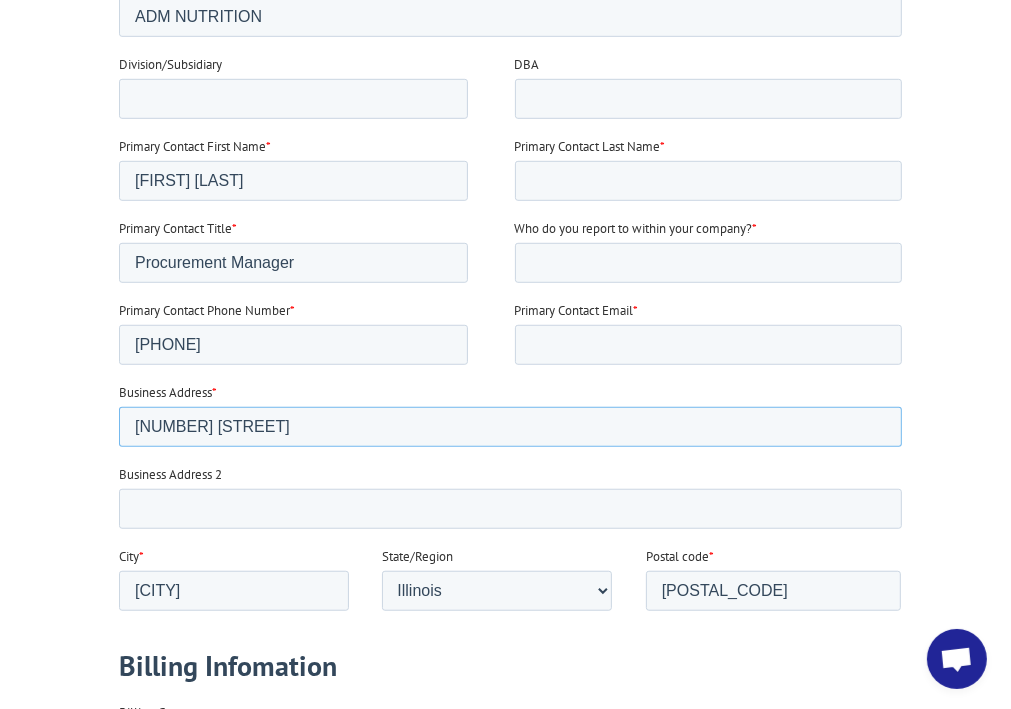 scroll, scrollTop: 1066, scrollLeft: 0, axis: vertical 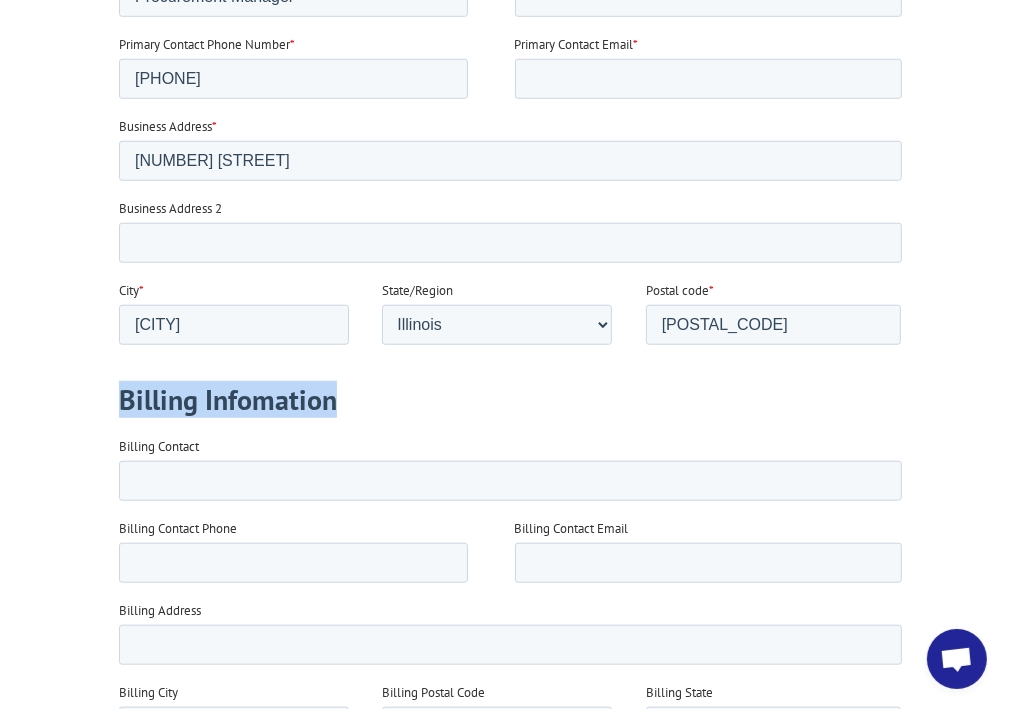 drag, startPoint x: 119, startPoint y: 401, endPoint x: 383, endPoint y: 407, distance: 264.06818 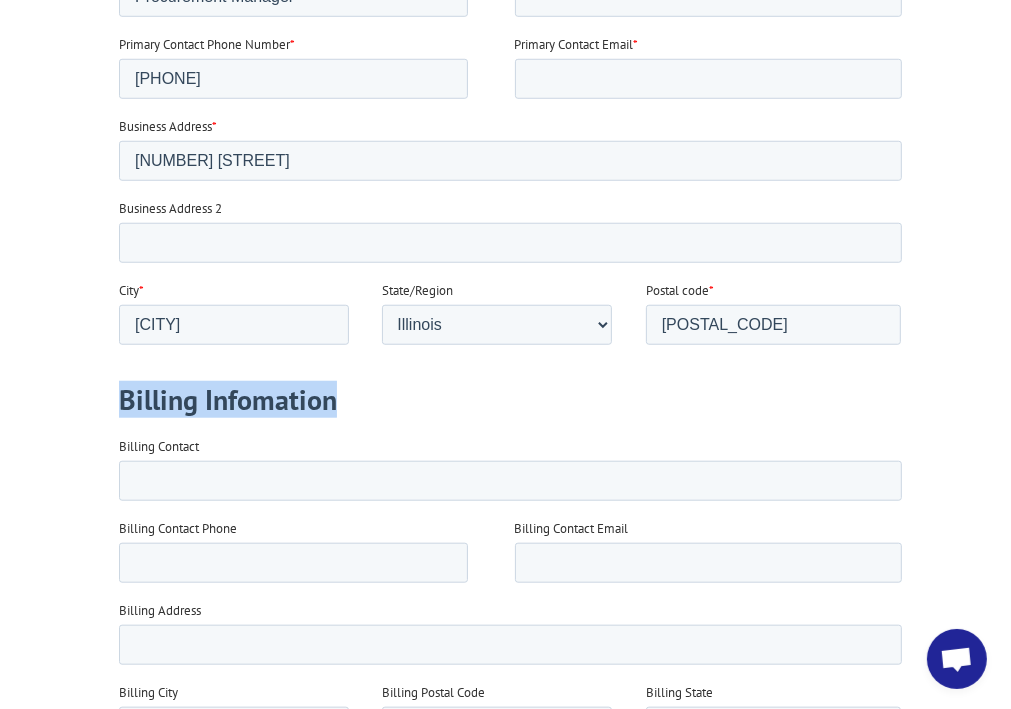 click on "Billing Infomation" at bounding box center (514, 400) 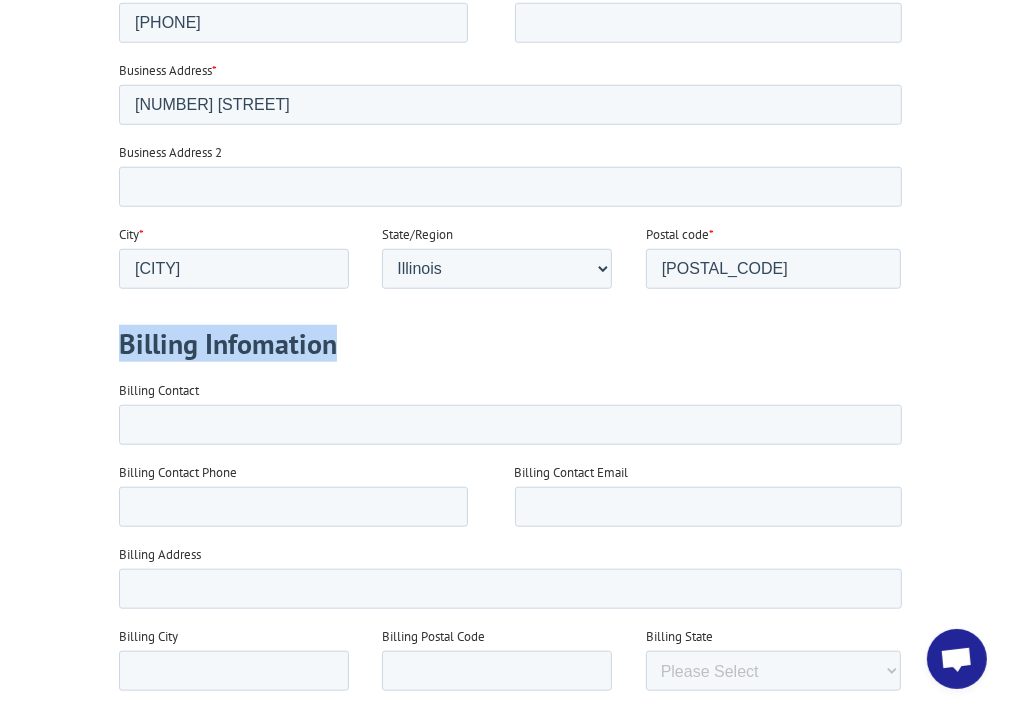 scroll, scrollTop: 1066, scrollLeft: 0, axis: vertical 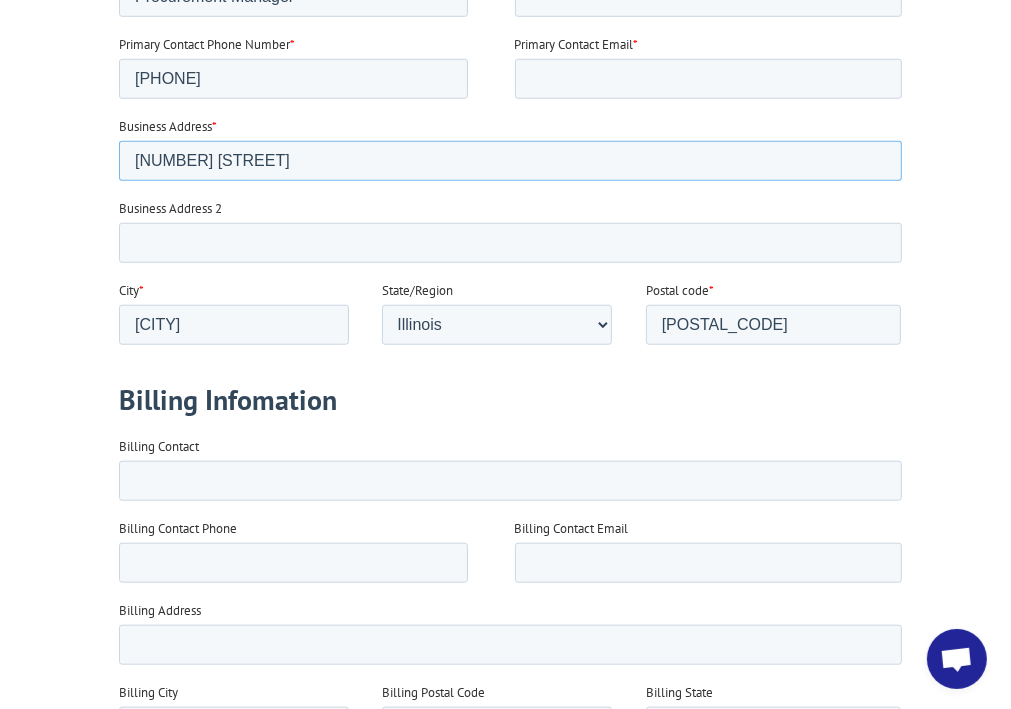 drag, startPoint x: 291, startPoint y: 161, endPoint x: 130, endPoint y: 162, distance: 161.00311 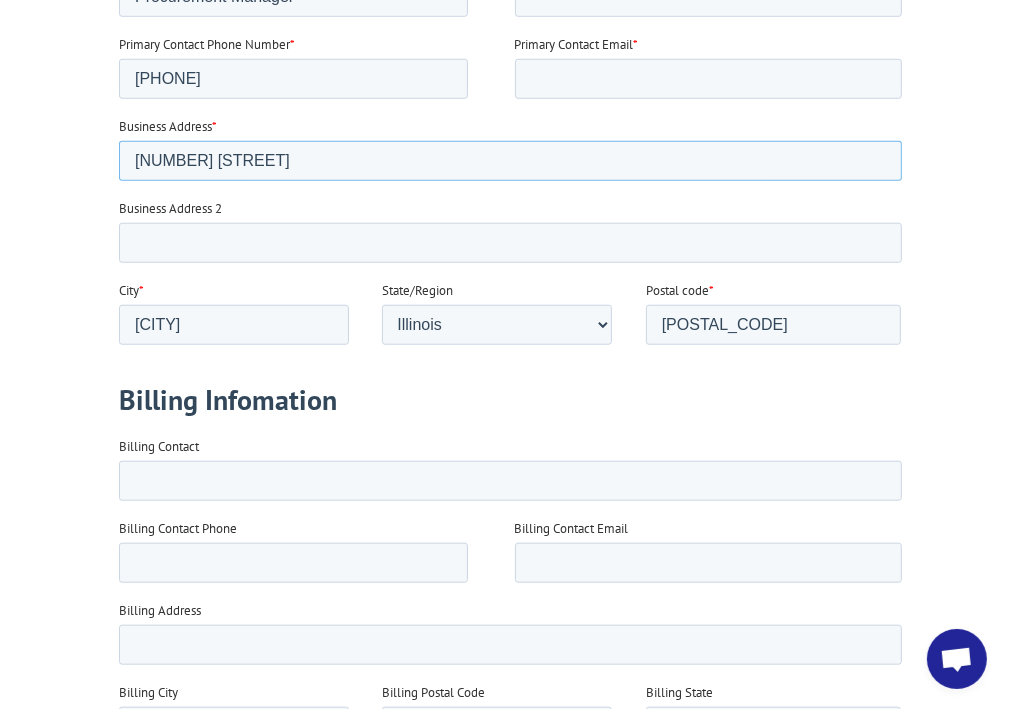 click on "[NUMBER] [STREET]" at bounding box center [510, 162] 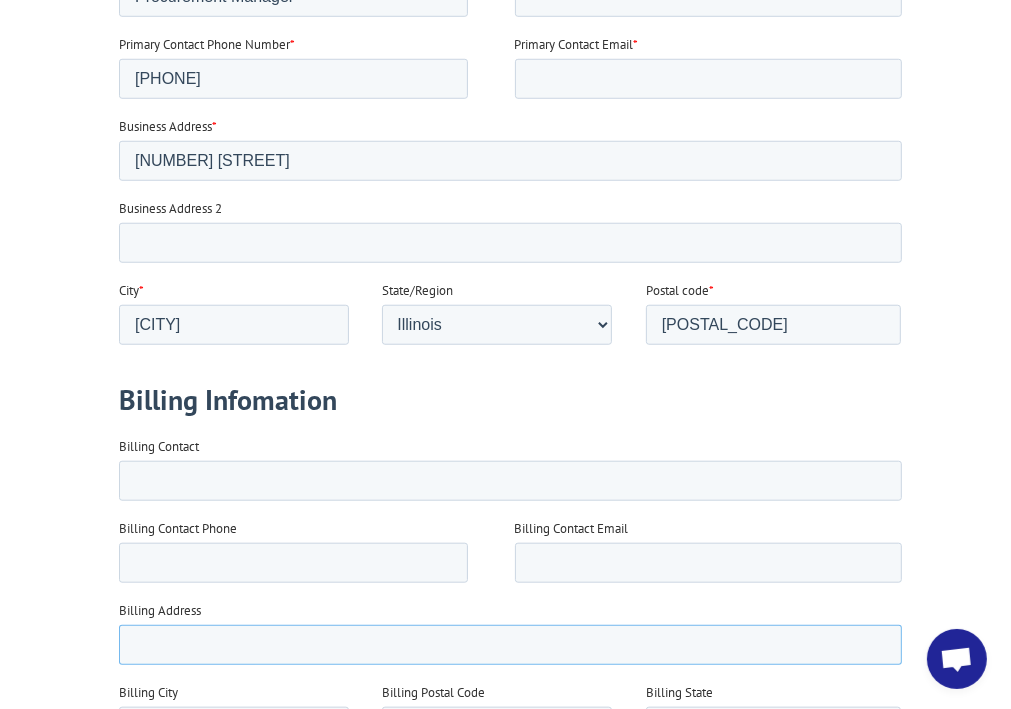 click on "Billing Address" at bounding box center [510, 646] 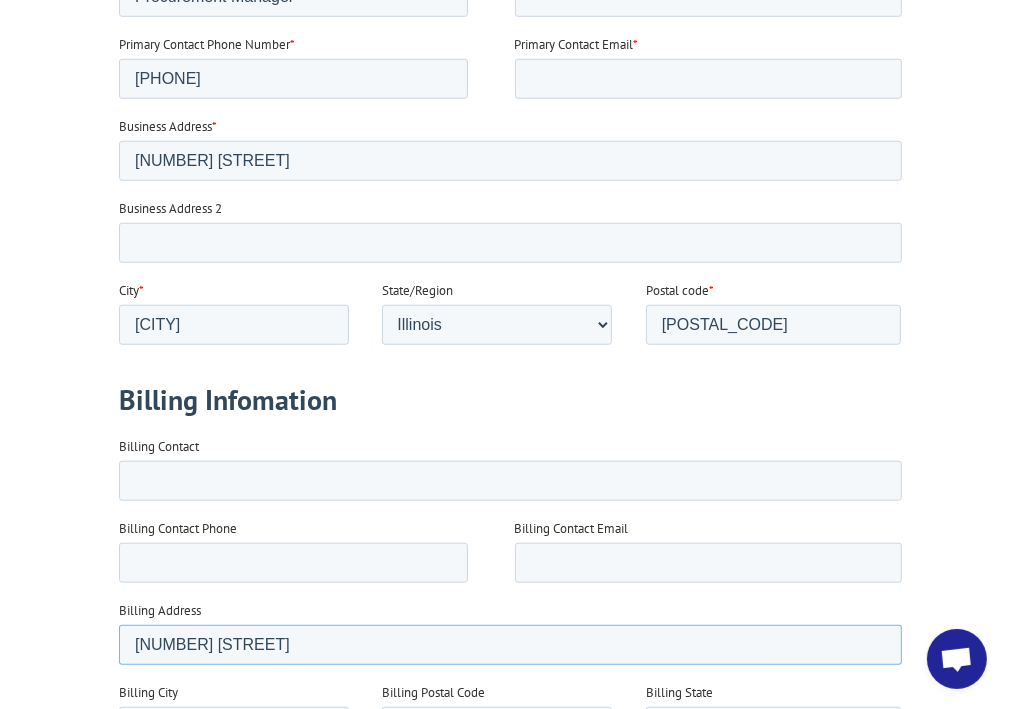 type on "[NUMBER] [STREET]" 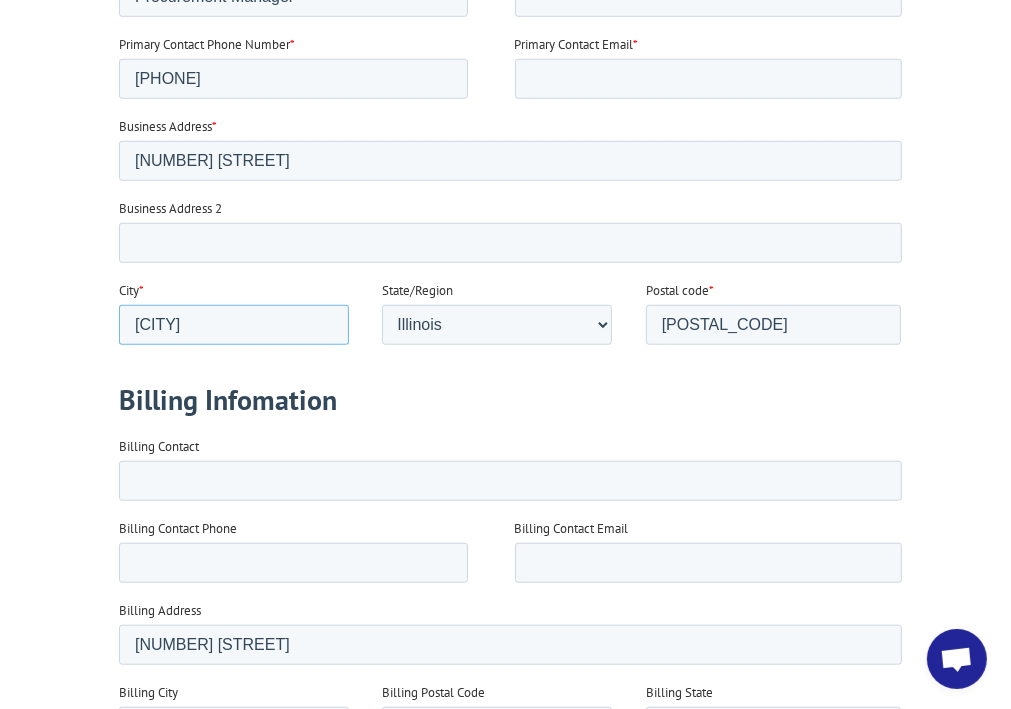 drag, startPoint x: 209, startPoint y: 324, endPoint x: 127, endPoint y: 326, distance: 82.02438 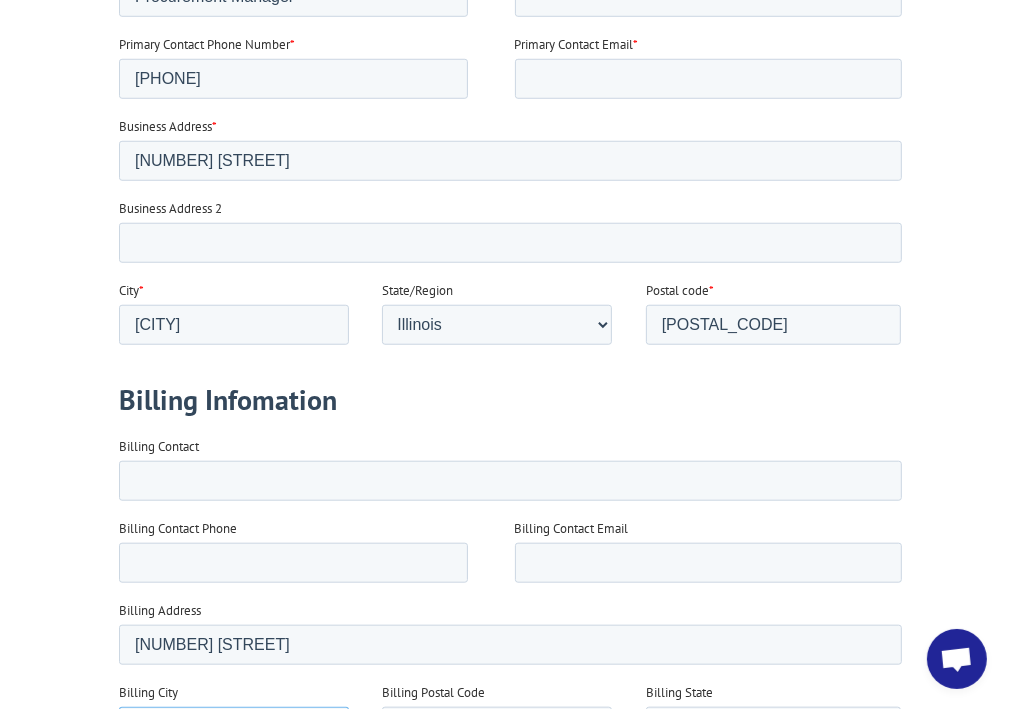 click on "Billing City" at bounding box center (234, 728) 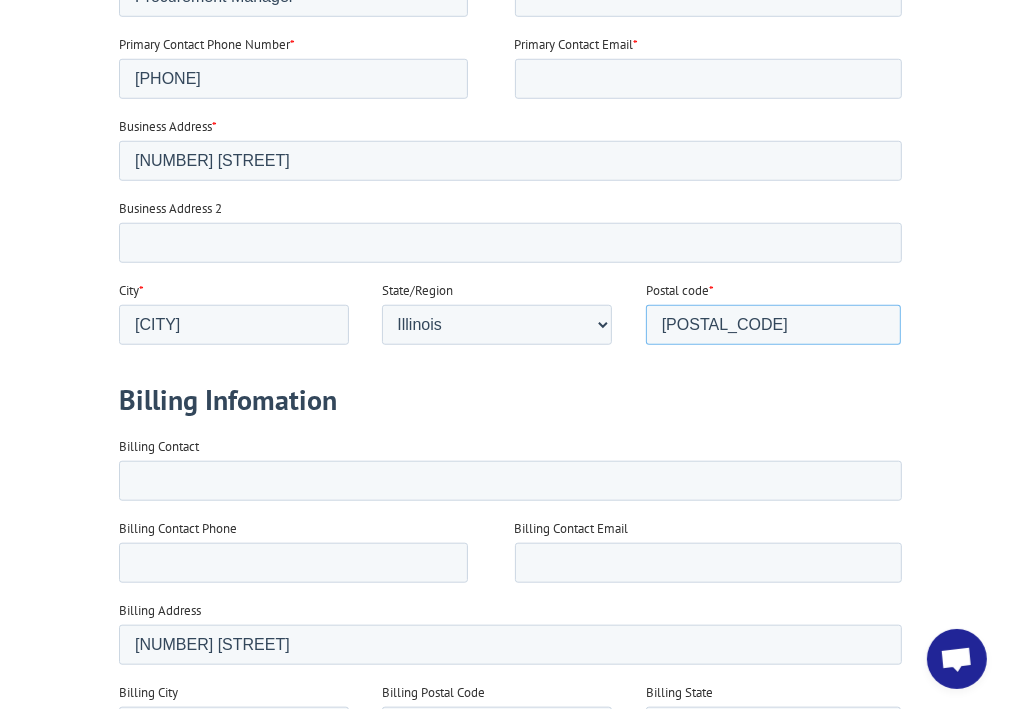 click on "[POSTAL_CODE]" at bounding box center [773, 326] 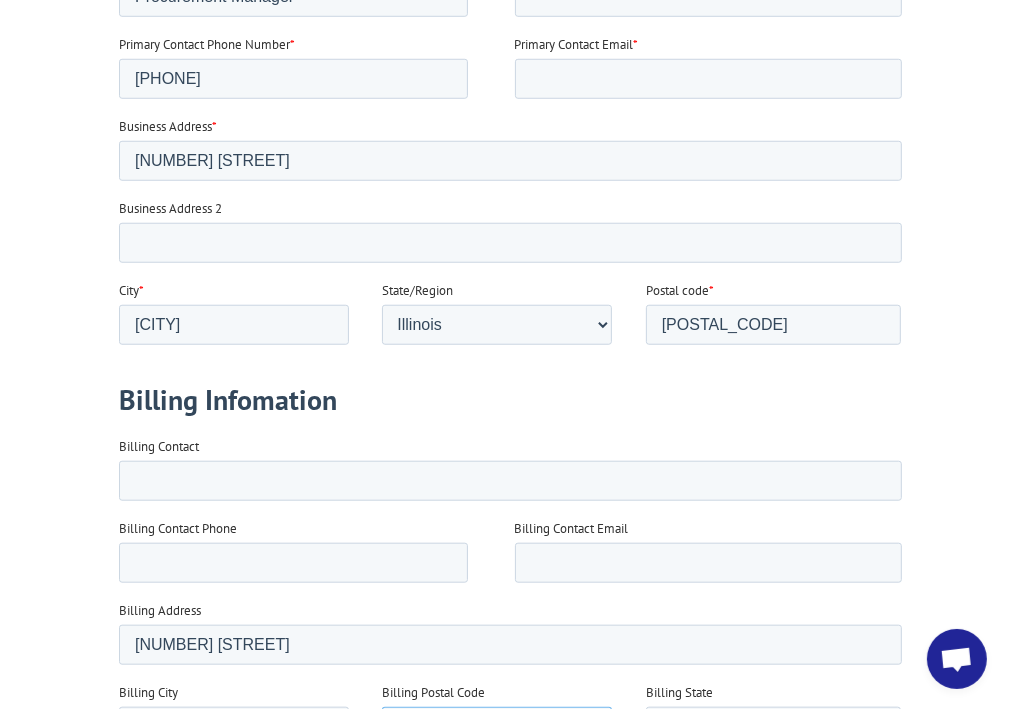 click on "Billing Postal Code" at bounding box center (497, 728) 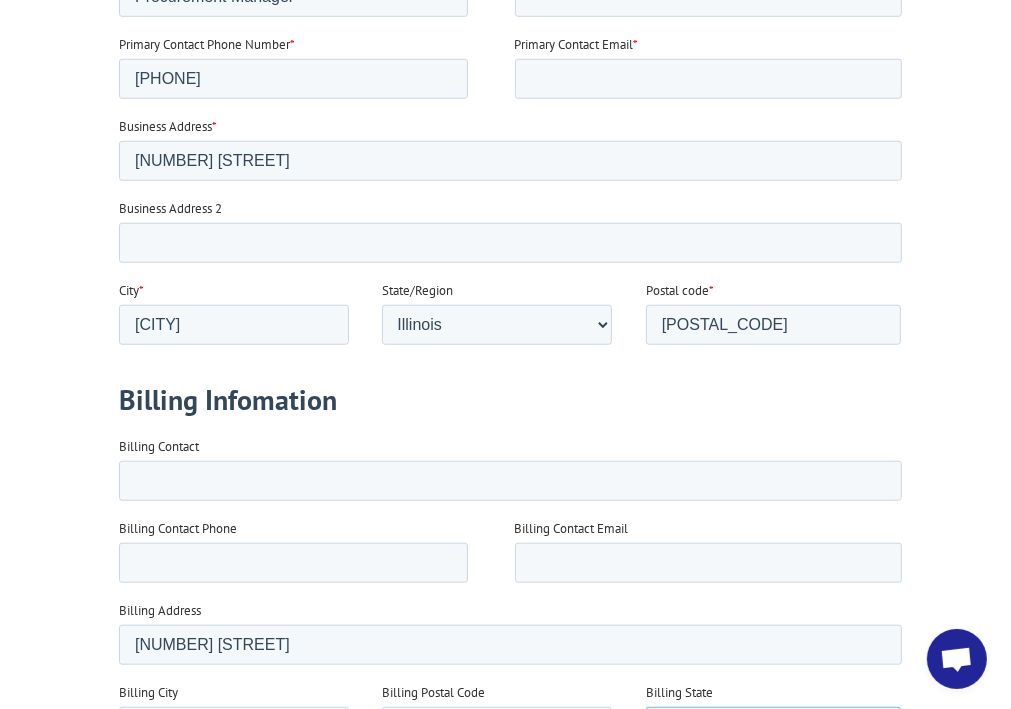 click on "Please Select Alabama Alaska Arizona Arkansas California Colorado Connecticut Delaware Florida Georgia Hawaii Idaho Illinois Indiana Iowa Kansas Kentucky Louisiana Maine Maryland Massachusetts Michigan Minnesota Mississippi Missouri Montana Nebraska Nevada New Hampshire New Jersey New Mexico New York North Carolina North Dakota Ohio Oklahoma Oregon Pennsylvania Rhode Island South Carolina South Dakota Tennessee Texas Utah Vermont Virginia Washington West Virginia Wisconsin Wyoming Washington DC" at bounding box center (773, 728) 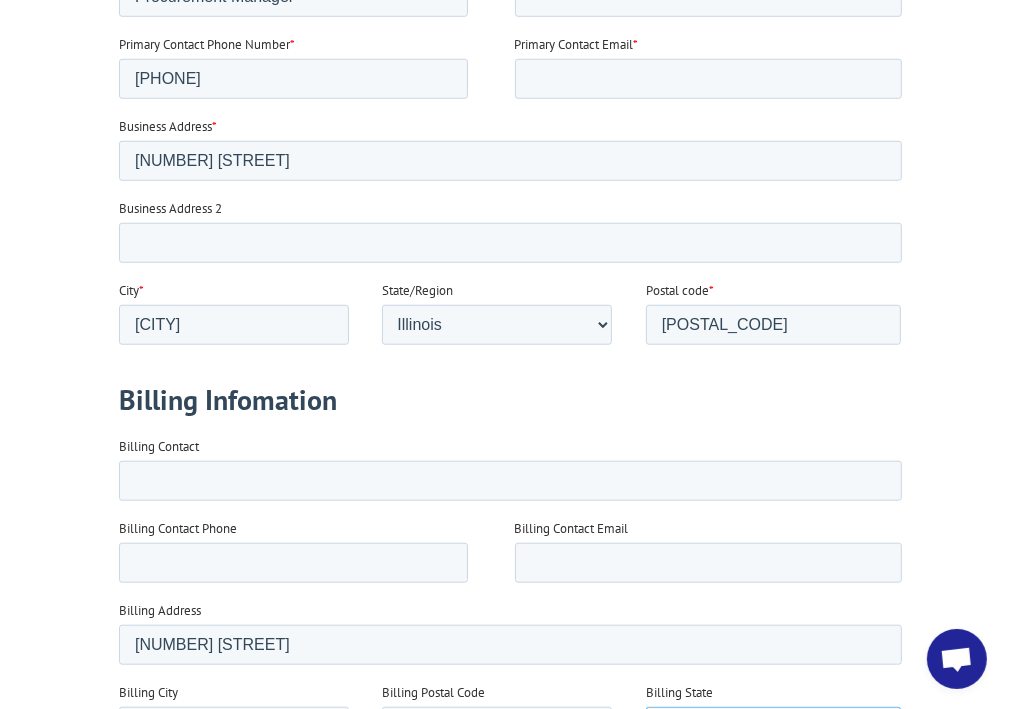 select on "Illinois" 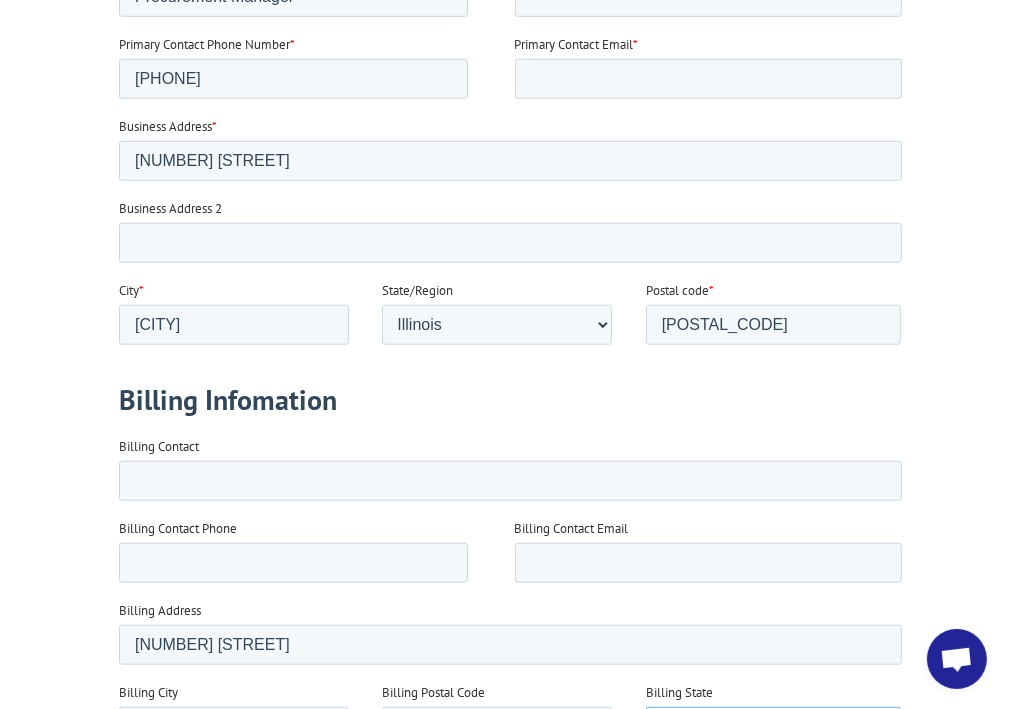 click on "Please Select Alabama Alaska Arizona Arkansas California Colorado Connecticut Delaware Florida Georgia Hawaii Idaho Illinois Indiana Iowa Kansas Kentucky Louisiana Maine Maryland Massachusetts Michigan Minnesota Mississippi Missouri Montana Nebraska Nevada New Hampshire New Jersey New Mexico New York North Carolina North Dakota Ohio Oklahoma Oregon Pennsylvania Rhode Island South Carolina South Dakota Tennessee Texas Utah Vermont Virginia Washington West Virginia Wisconsin Wyoming Washington DC" at bounding box center (773, 728) 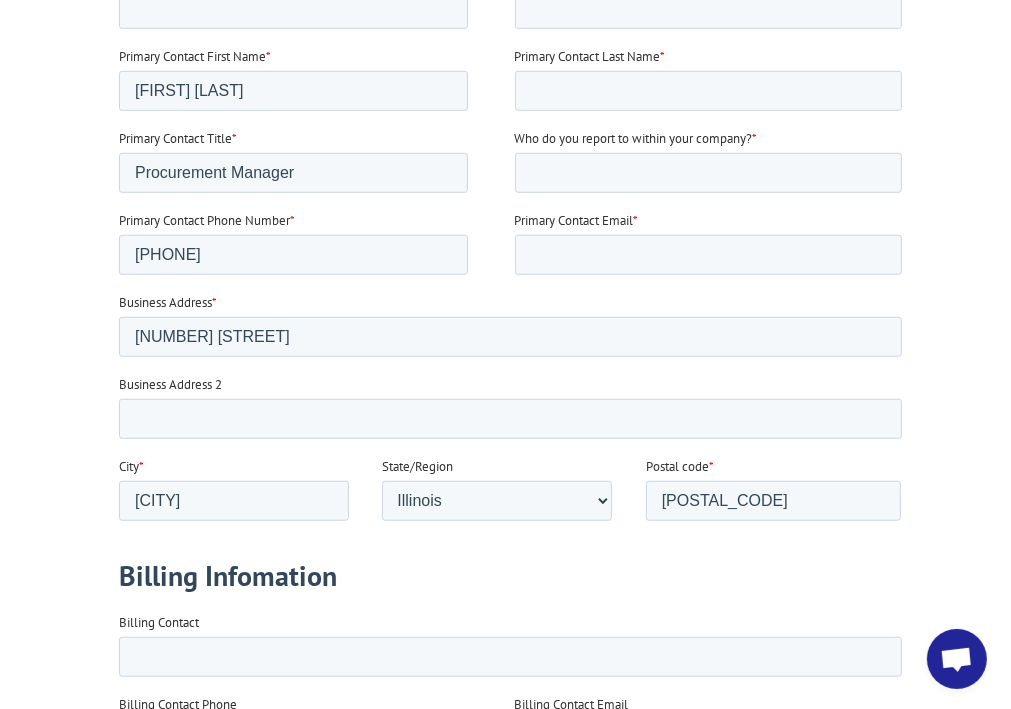 scroll, scrollTop: 800, scrollLeft: 0, axis: vertical 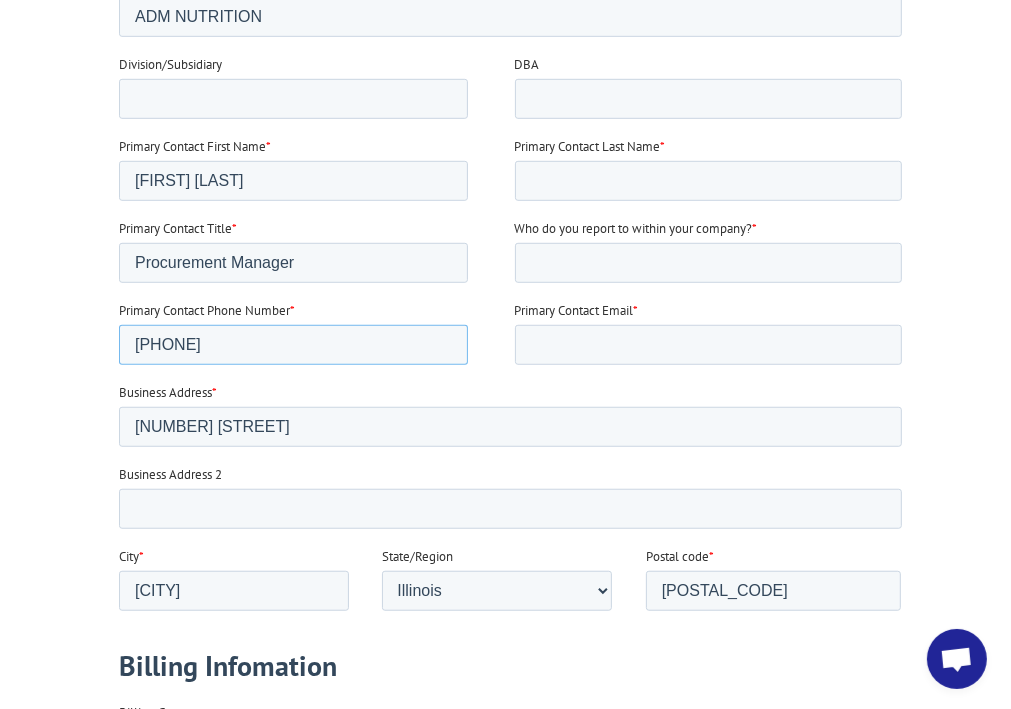 drag, startPoint x: 240, startPoint y: 349, endPoint x: 137, endPoint y: 352, distance: 103.04368 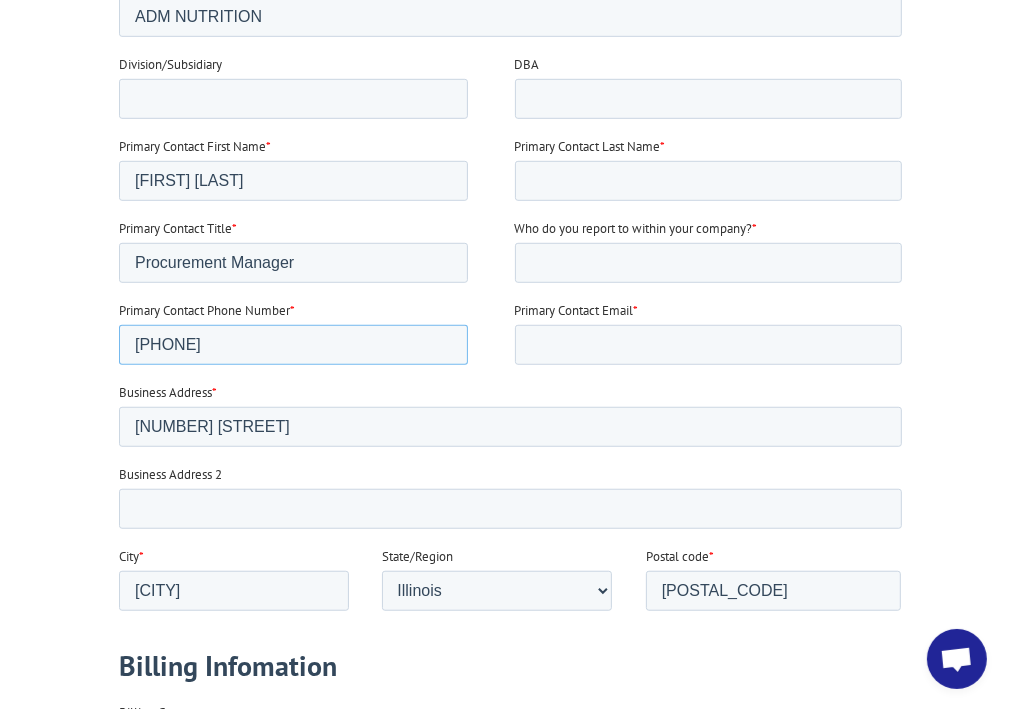 click on "[PHONE]" at bounding box center (293, 346) 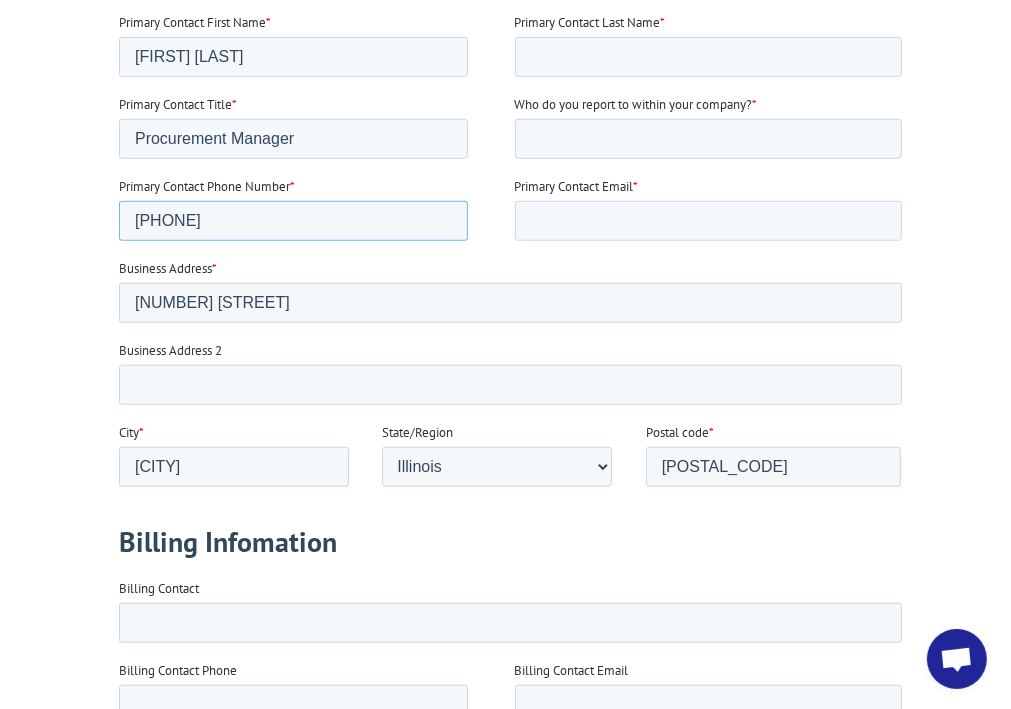 scroll, scrollTop: 933, scrollLeft: 0, axis: vertical 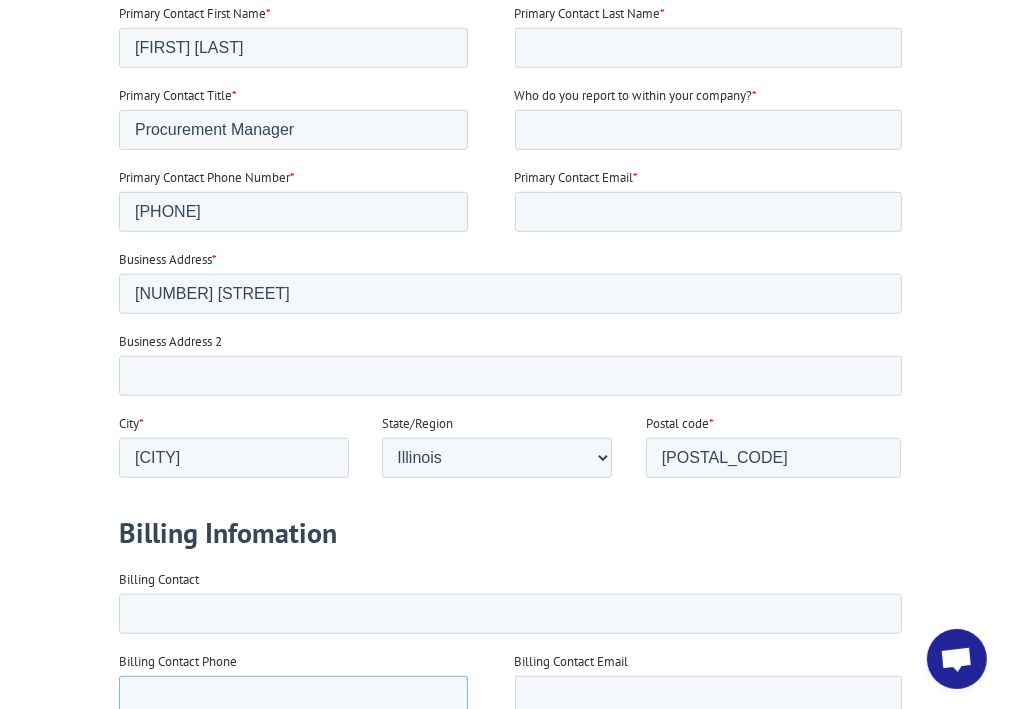 click on "Billing Contact Phone" at bounding box center (293, 697) 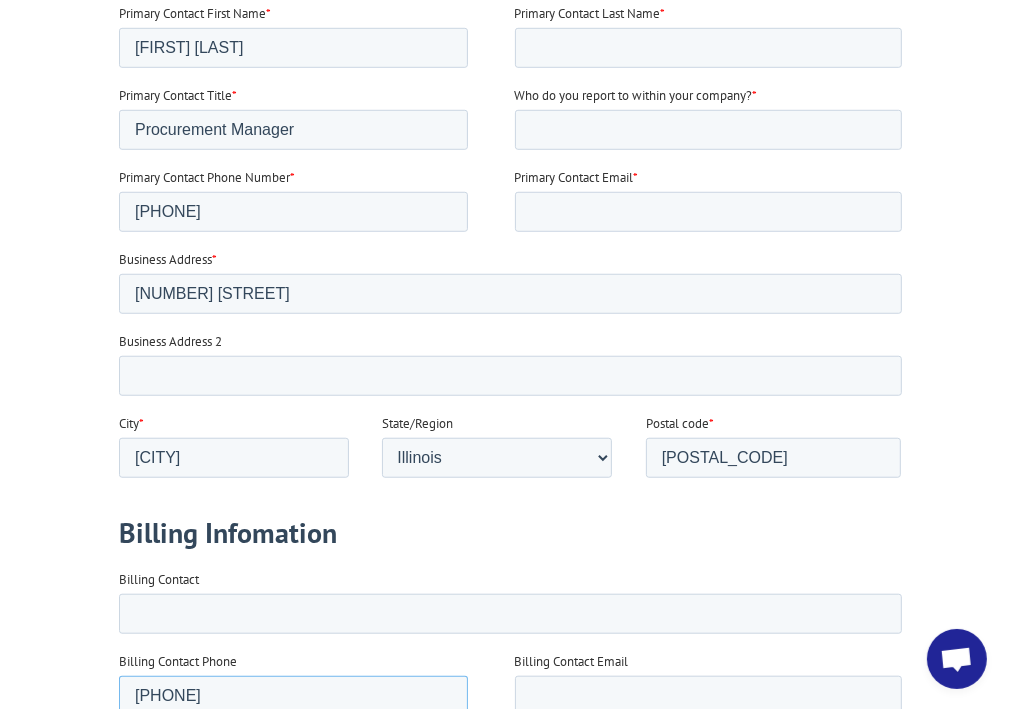 type on "[PHONE]" 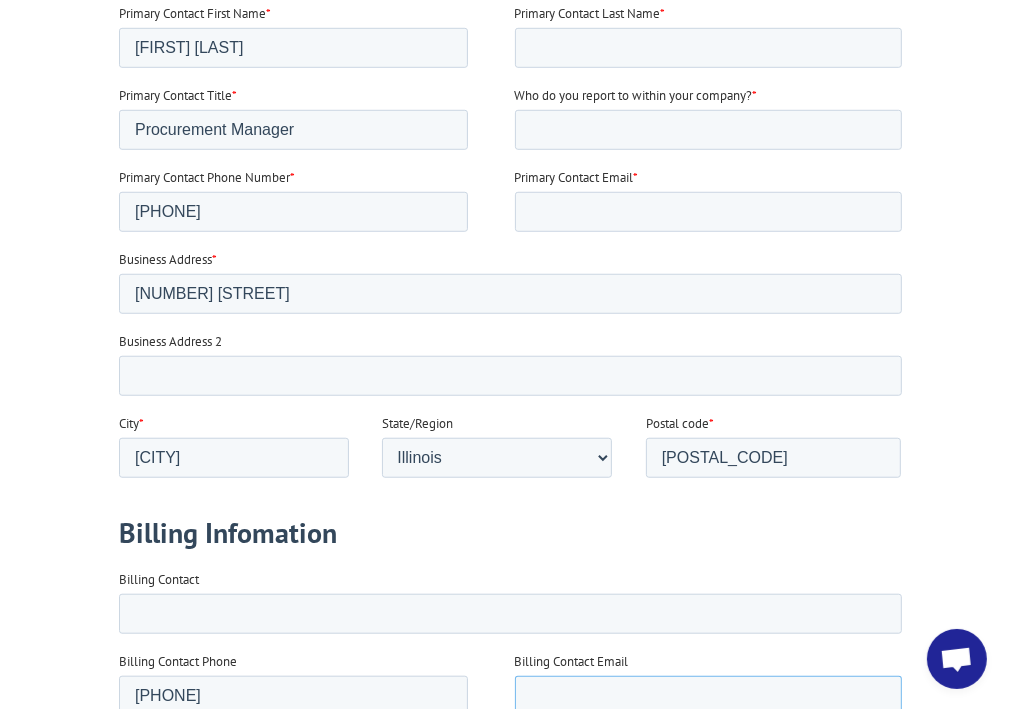 click on "Billing Contact Email" at bounding box center [709, 697] 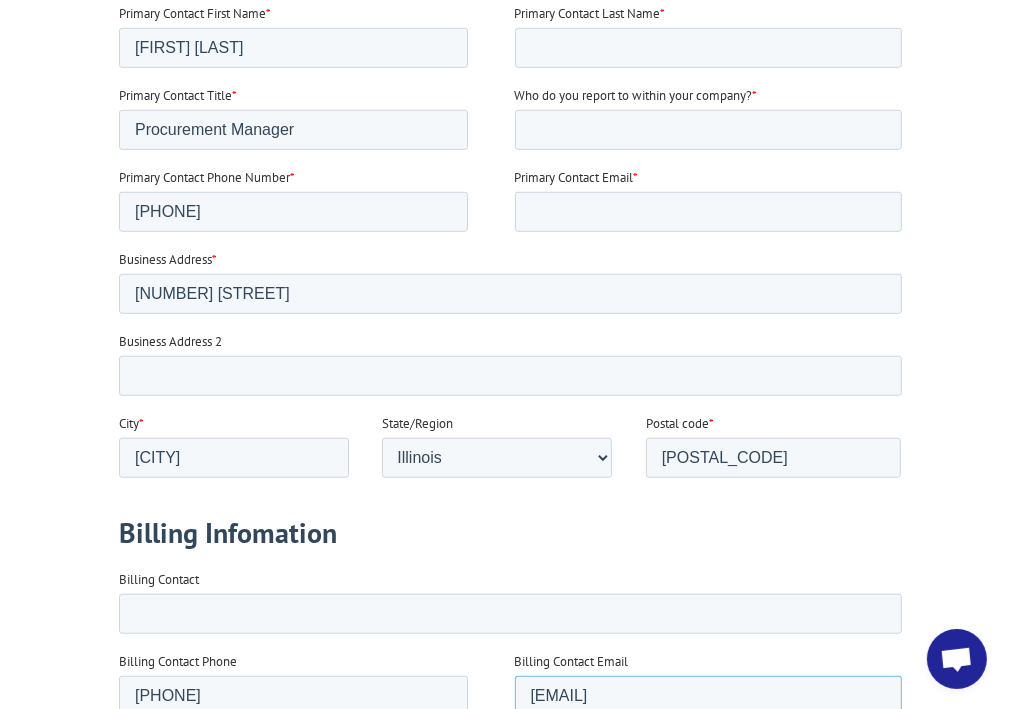 type on "[EMAIL]" 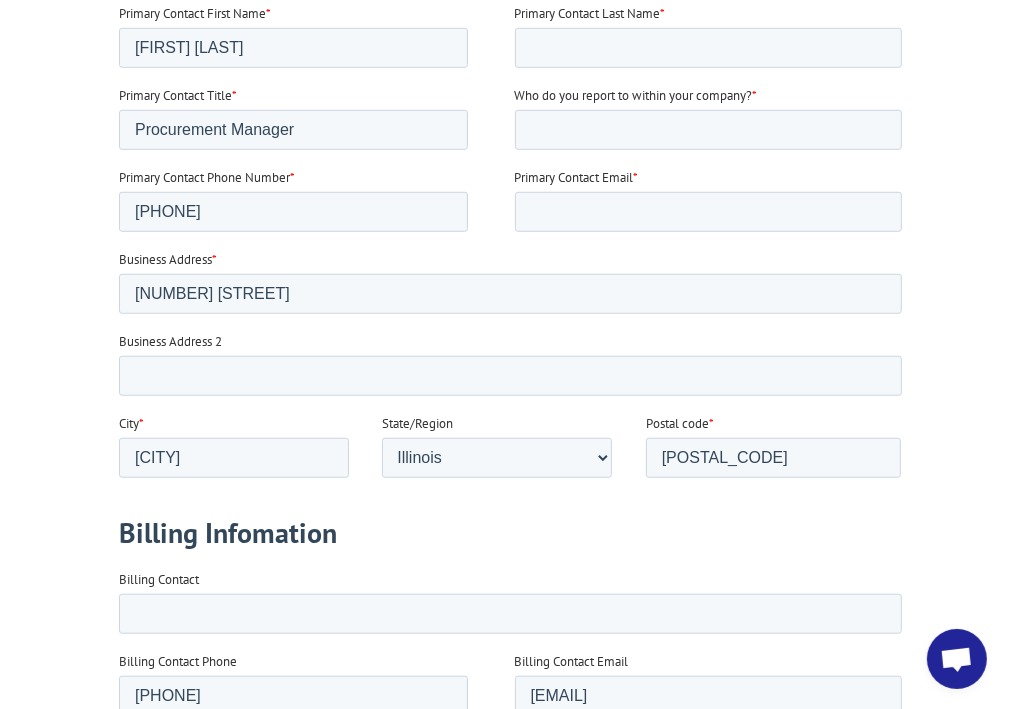 click at bounding box center [505, 1358] 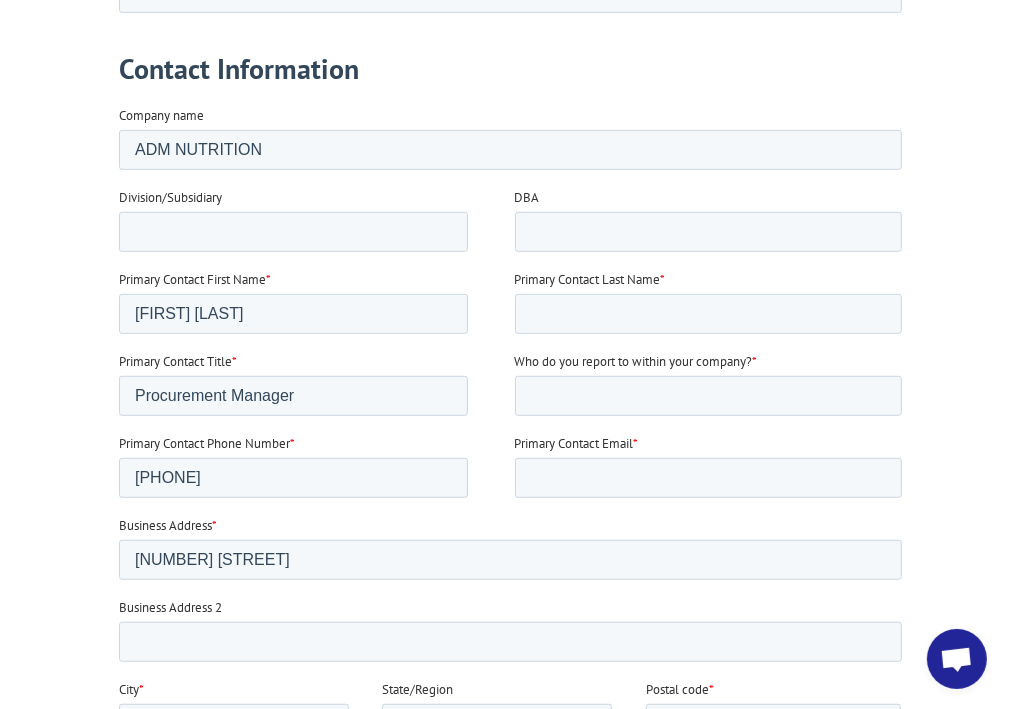 scroll, scrollTop: 666, scrollLeft: 0, axis: vertical 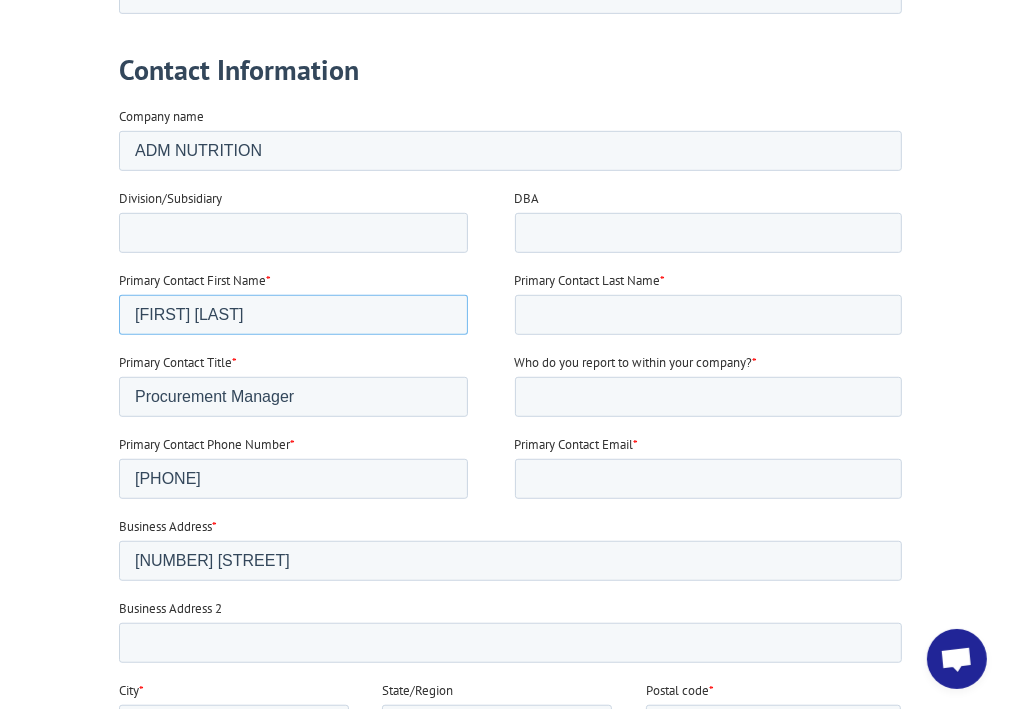drag, startPoint x: 247, startPoint y: 321, endPoint x: 227, endPoint y: 194, distance: 128.56516 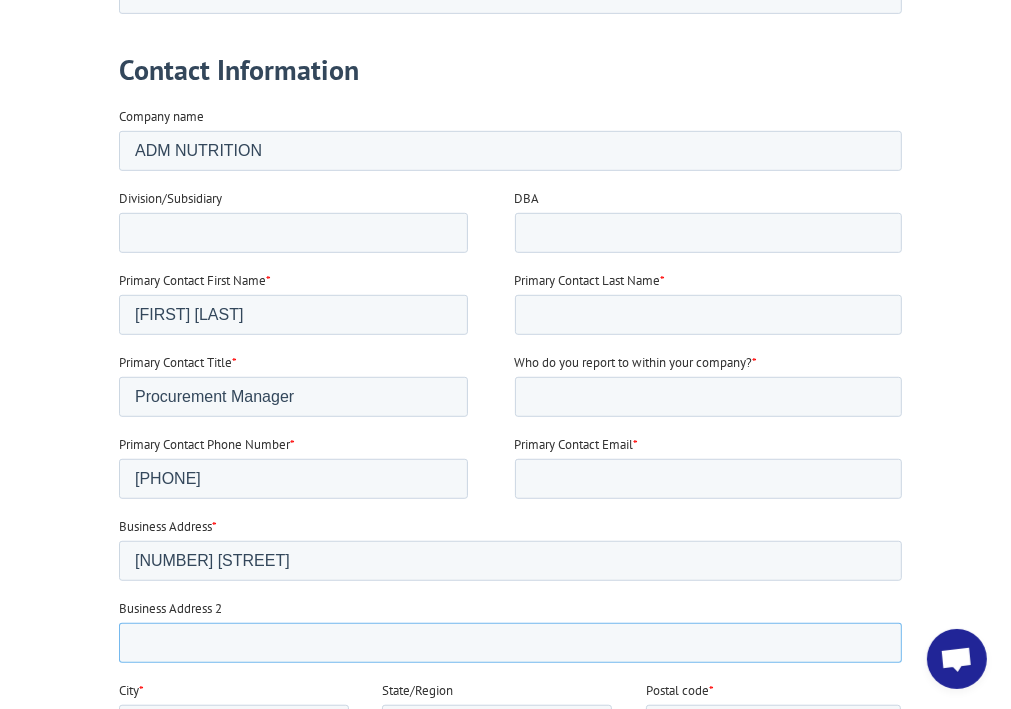 click on "Business Address 2" at bounding box center (510, 644) 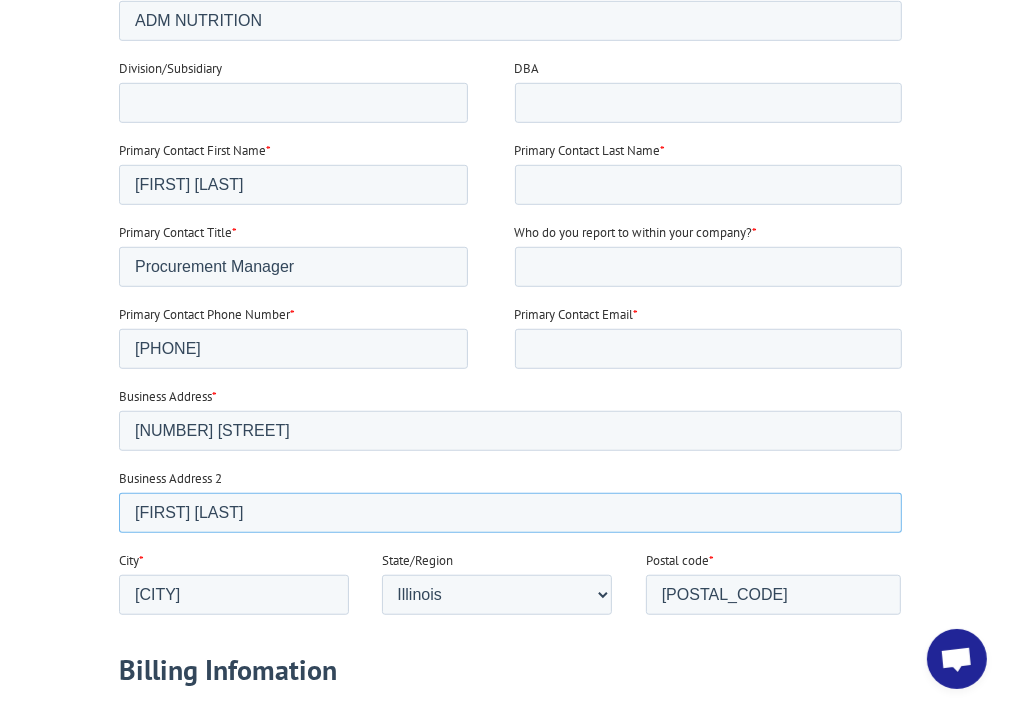 scroll, scrollTop: 800, scrollLeft: 0, axis: vertical 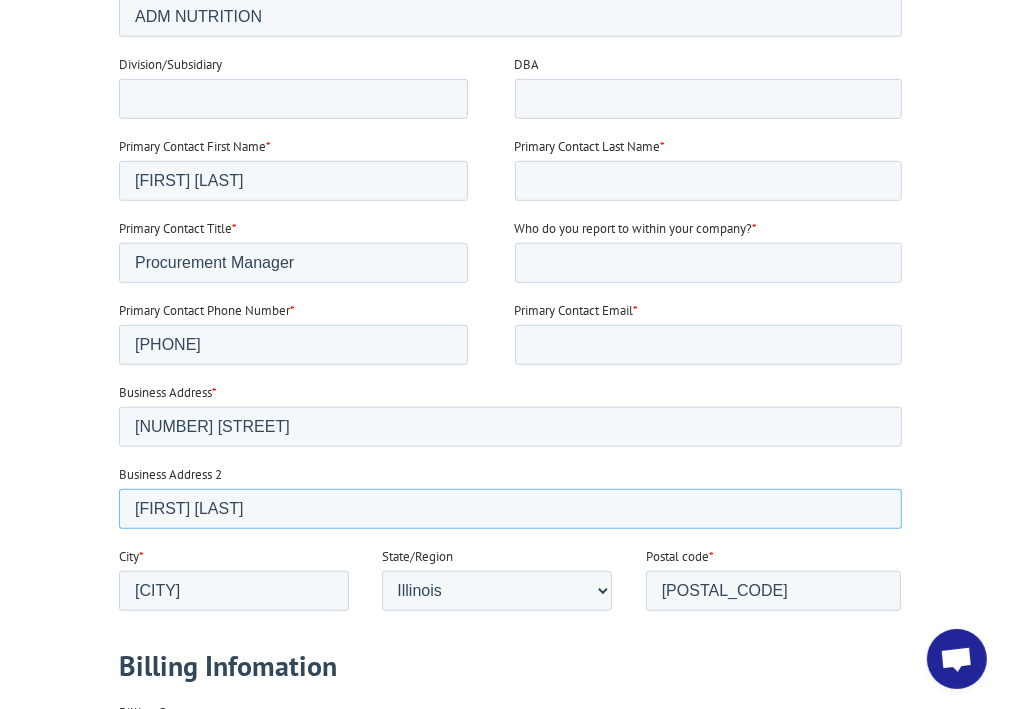 type 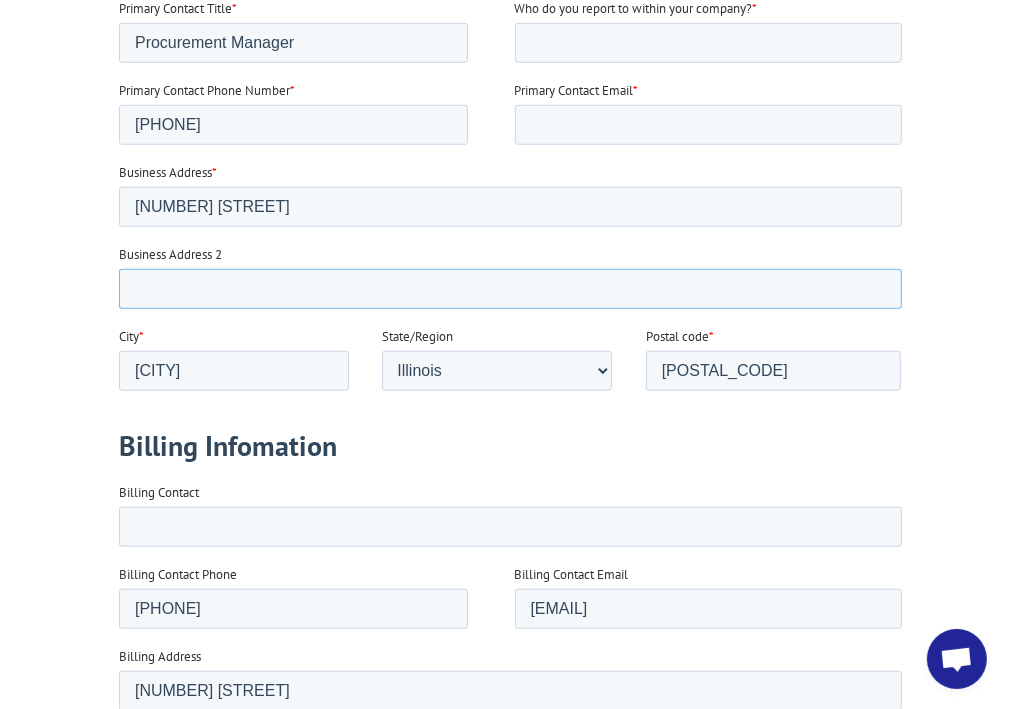 scroll, scrollTop: 1066, scrollLeft: 0, axis: vertical 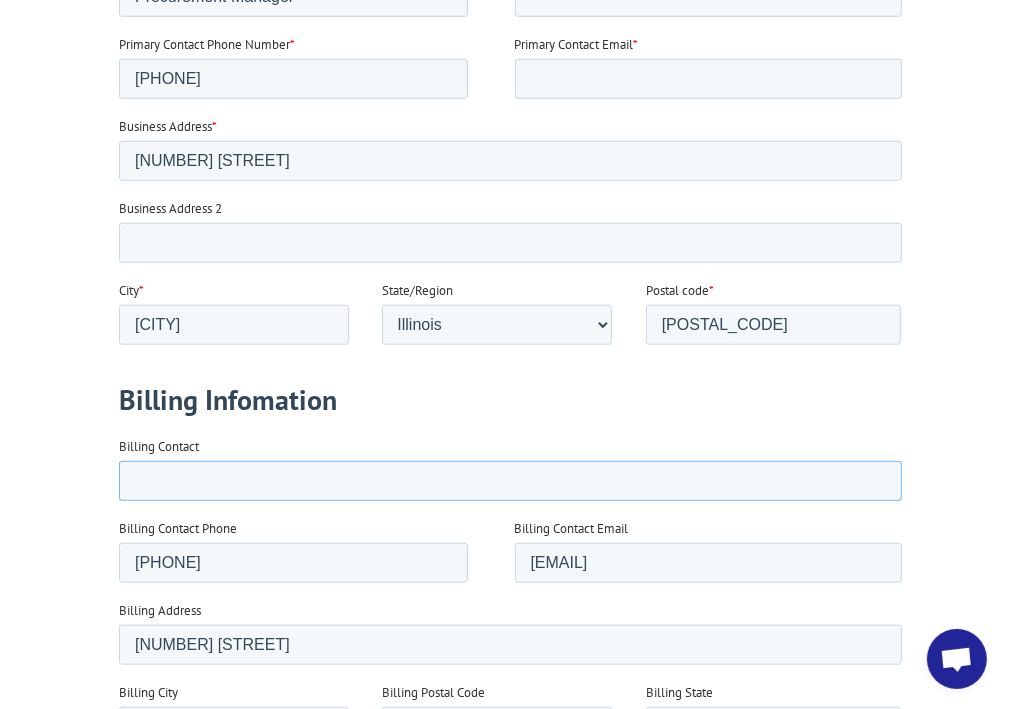 click on "Billing Contact" at bounding box center (510, 482) 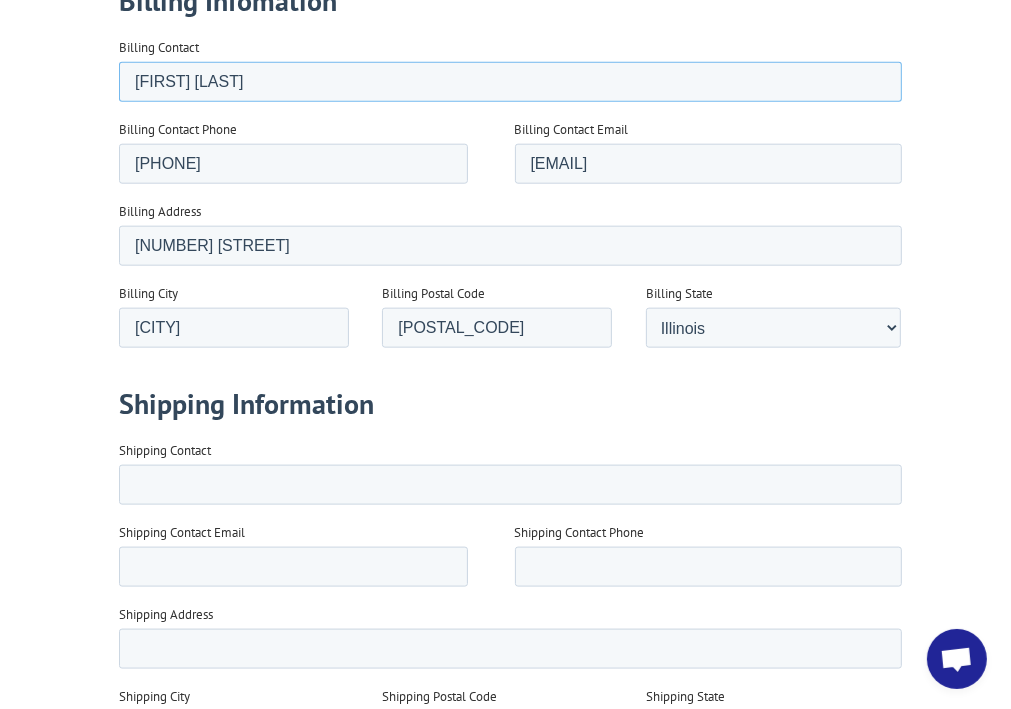 scroll, scrollTop: 1466, scrollLeft: 0, axis: vertical 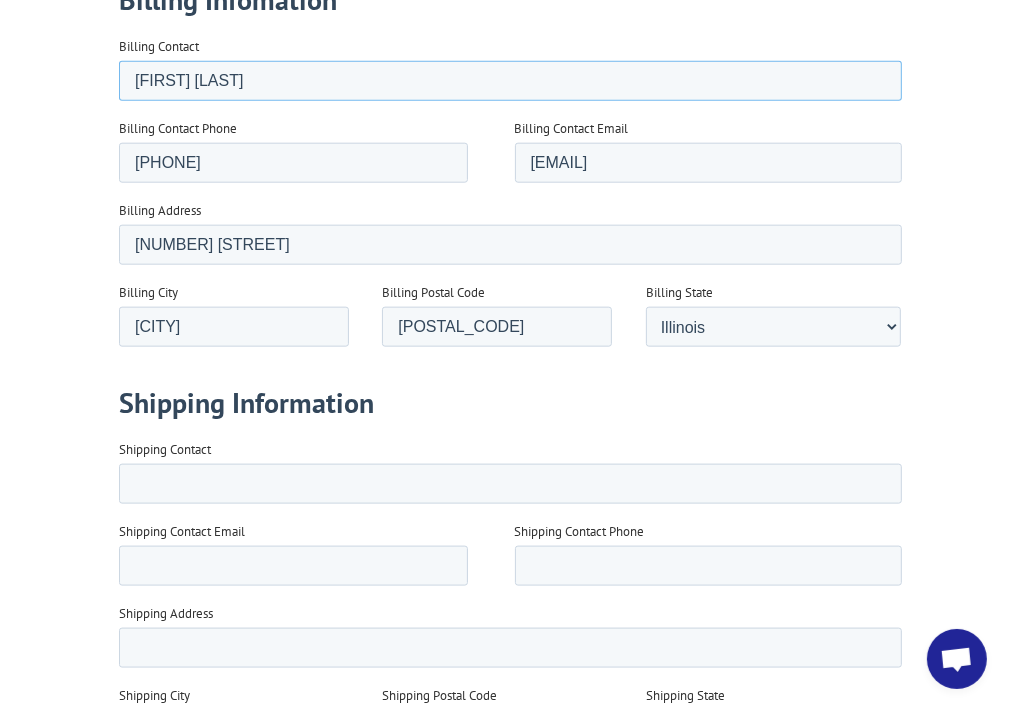 type on "[FIRST] [LAST]" 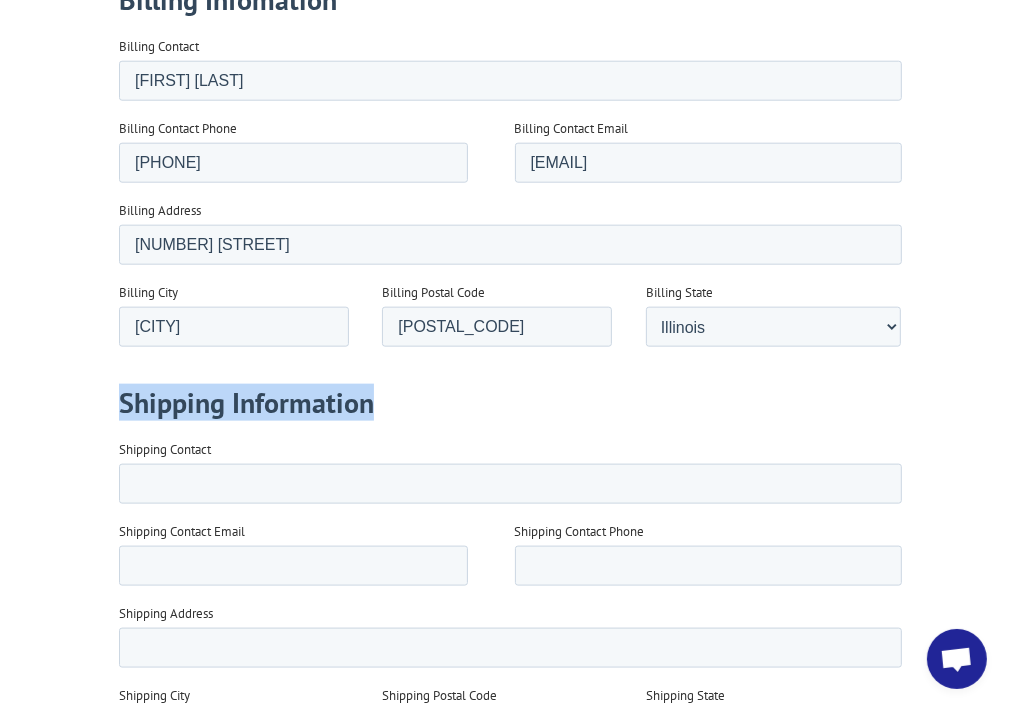 drag, startPoint x: 119, startPoint y: 413, endPoint x: 385, endPoint y: 406, distance: 266.0921 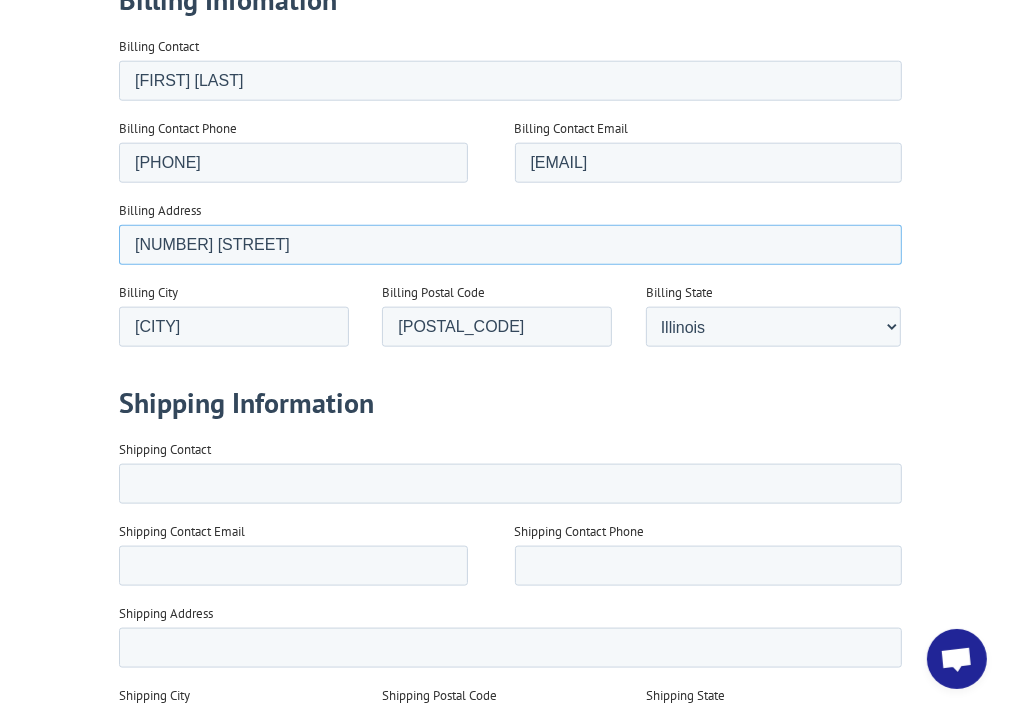 drag, startPoint x: 303, startPoint y: 253, endPoint x: 122, endPoint y: 254, distance: 181.00276 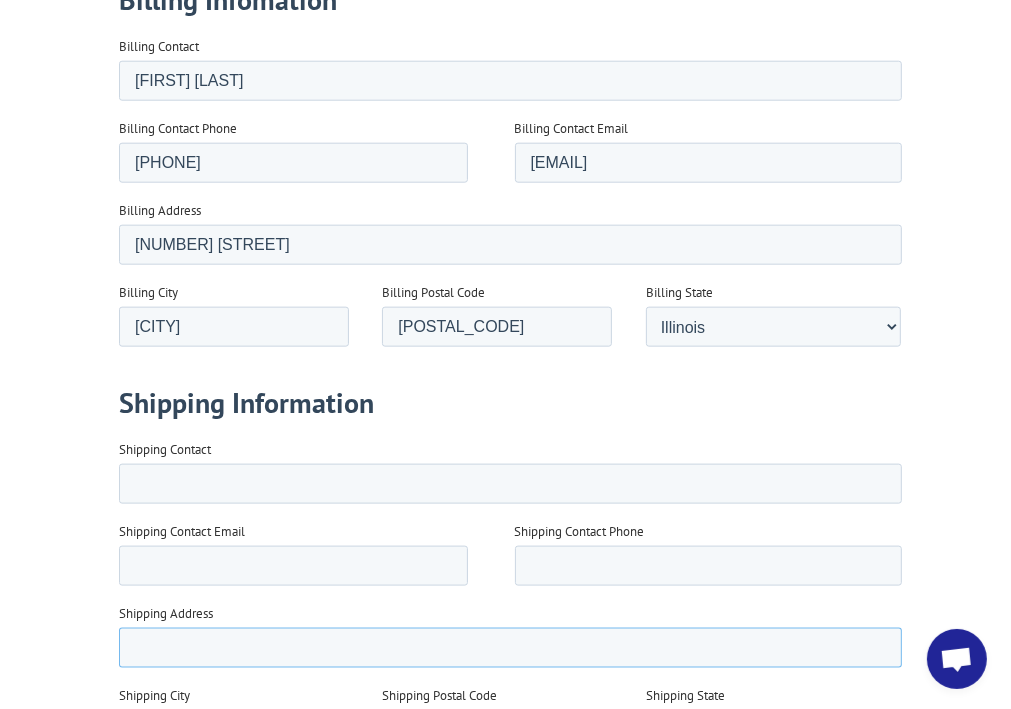 click on "Shipping Address" at bounding box center (510, 649) 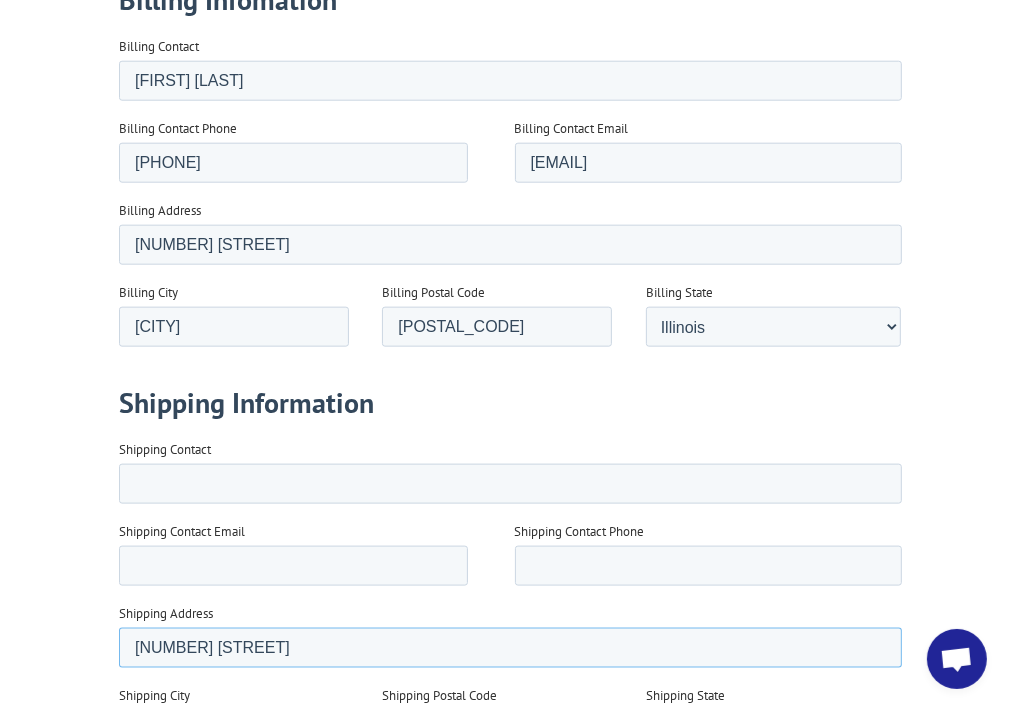 type on "[NUMBER] [STREET]" 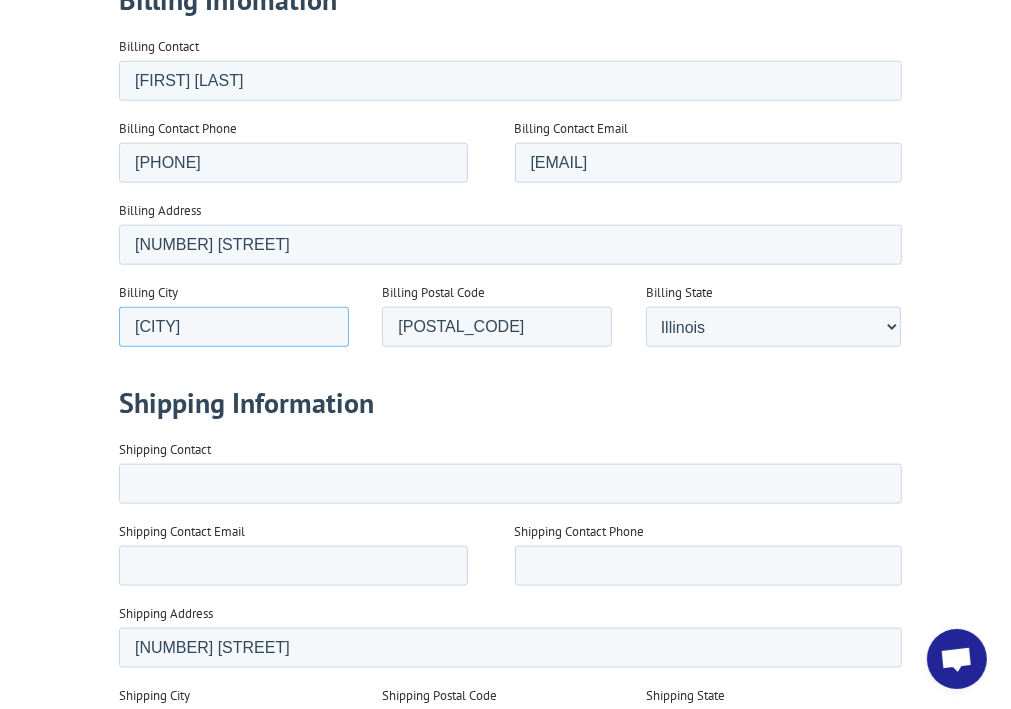 drag, startPoint x: 217, startPoint y: 334, endPoint x: 118, endPoint y: 334, distance: 99 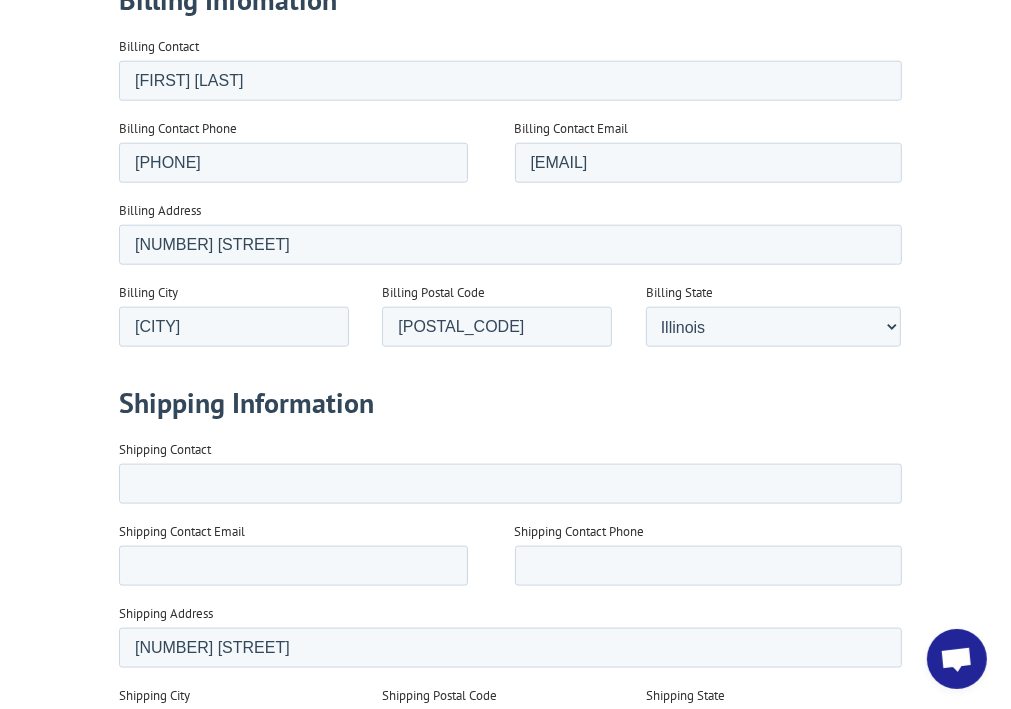 click on "Shipping City" at bounding box center (234, 731) 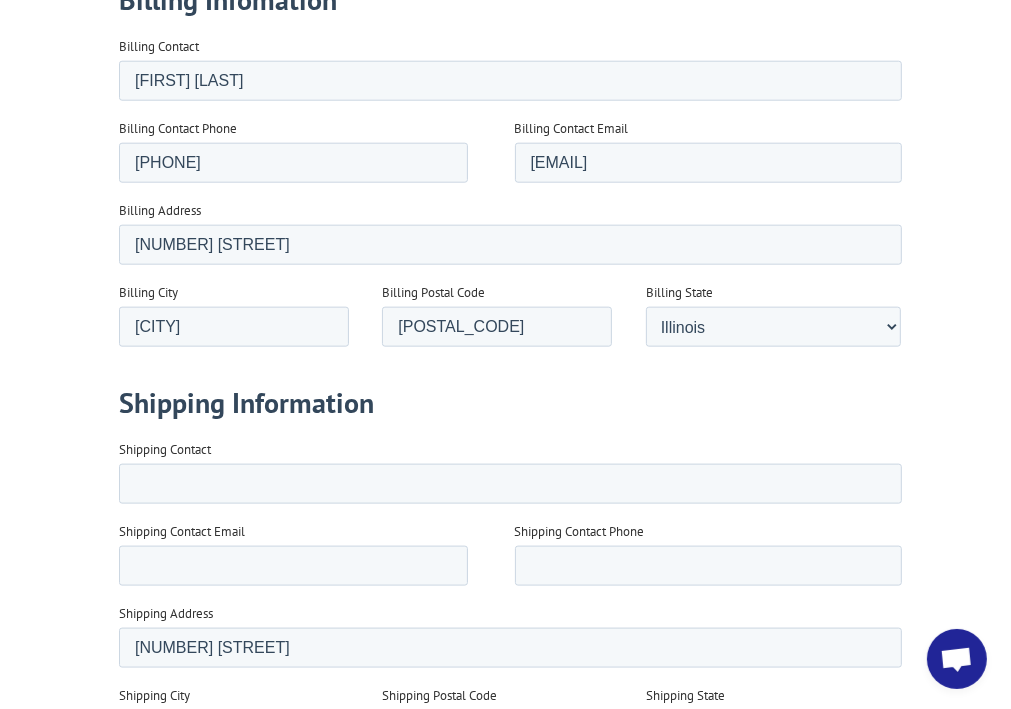 paste on "[CITY]" 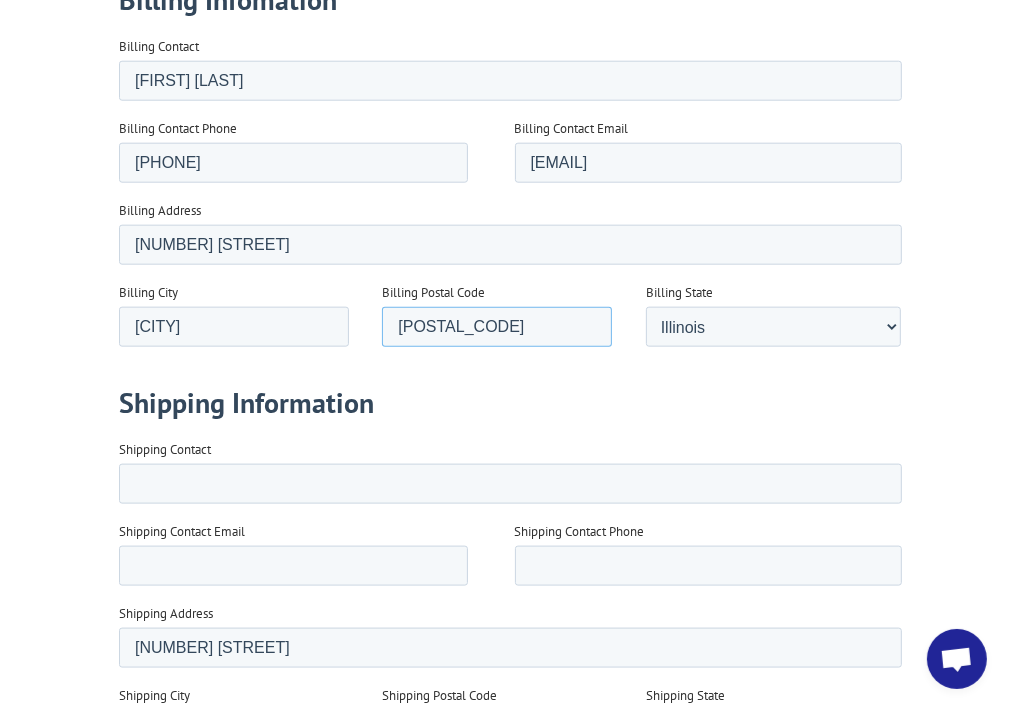 click on "[POSTAL_CODE]" at bounding box center (497, 328) 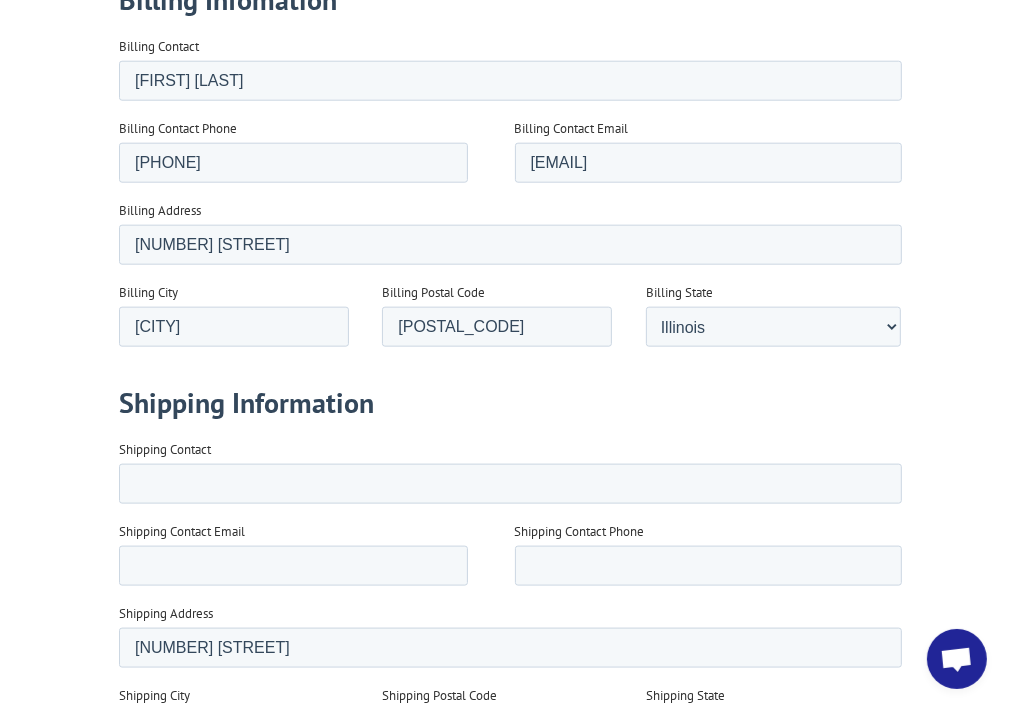 click on "Shipping Postal Code" at bounding box center (497, 731) 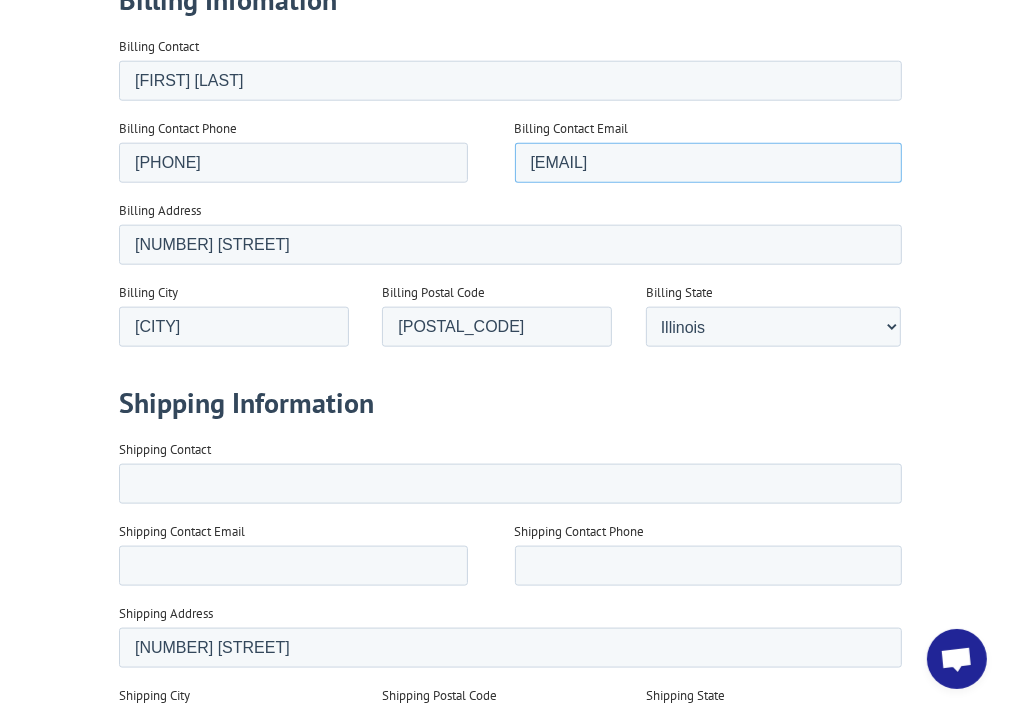 drag, startPoint x: 734, startPoint y: 165, endPoint x: 525, endPoint y: 160, distance: 209.0598 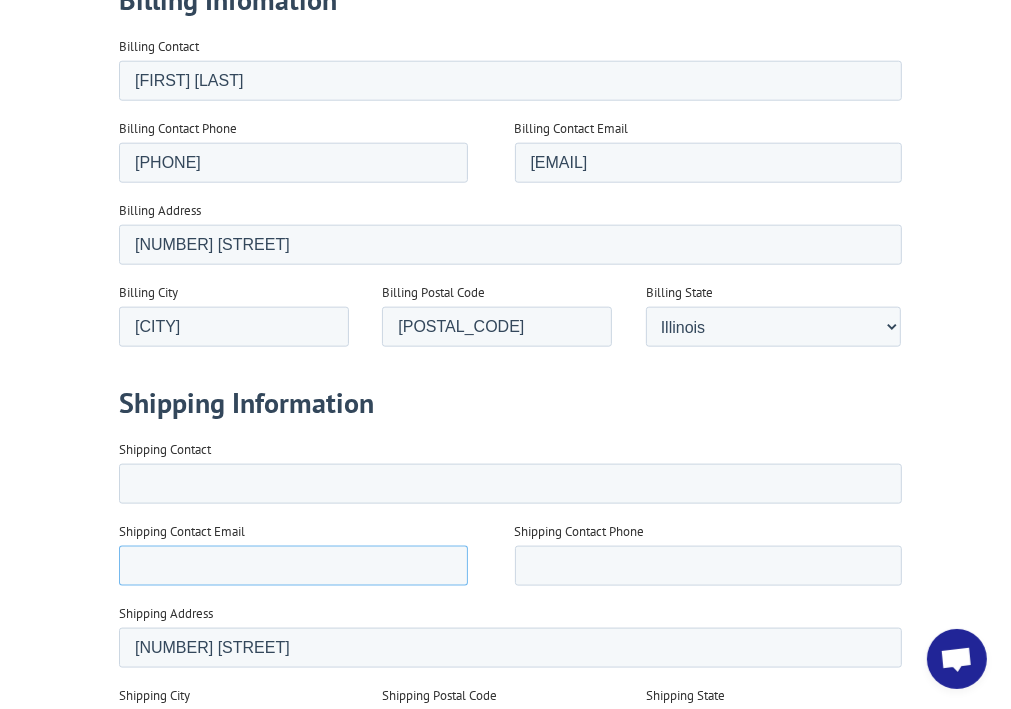 click on "Shipping Contact Email" at bounding box center (293, 567) 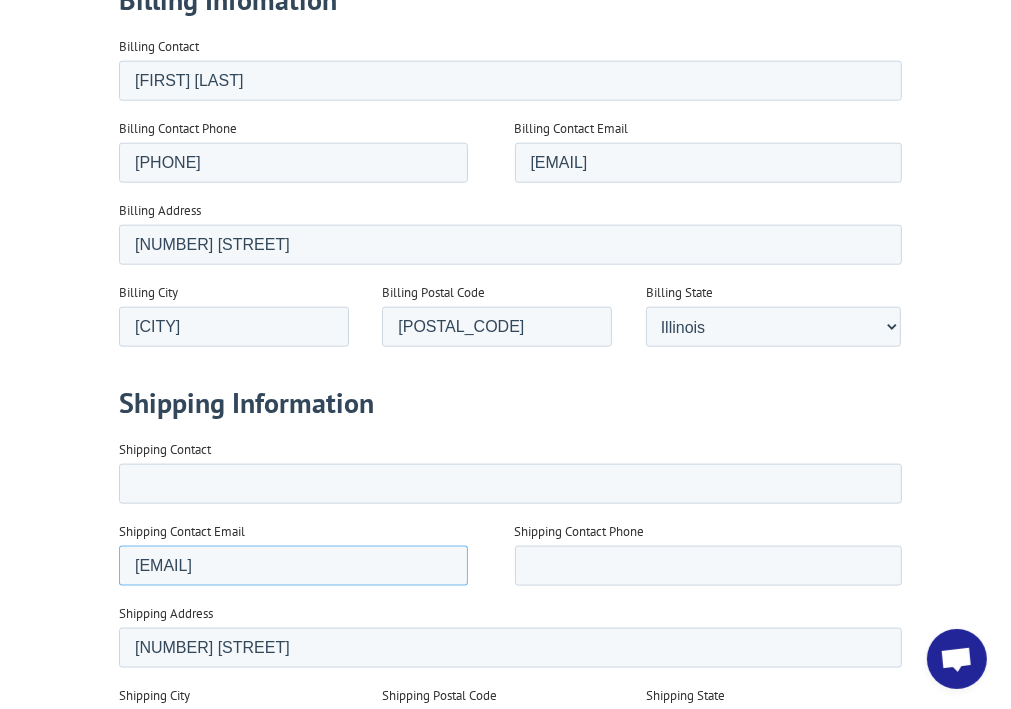 type on "[EMAIL]" 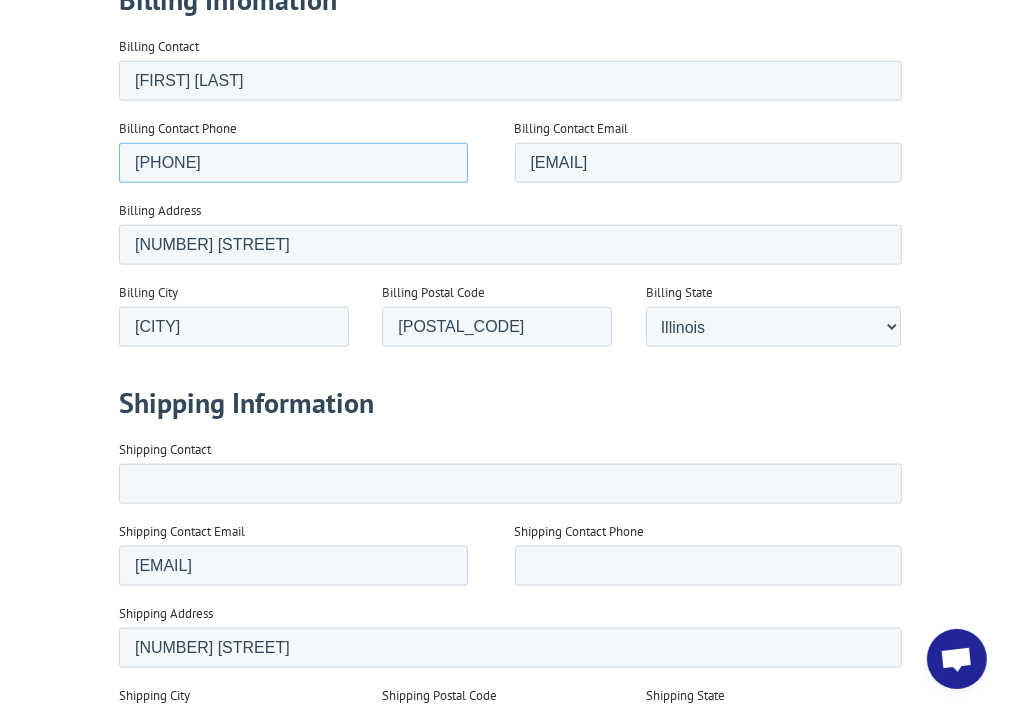 click on "[PHONE]" at bounding box center [293, 164] 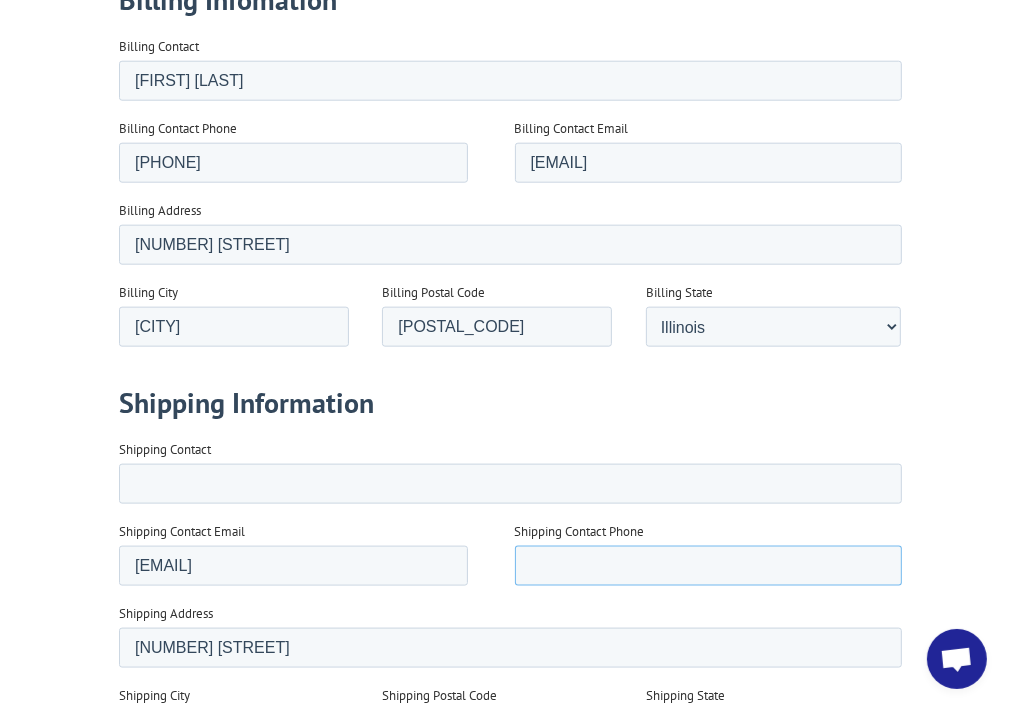 click on "Shipping Contact Phone" at bounding box center [709, 567] 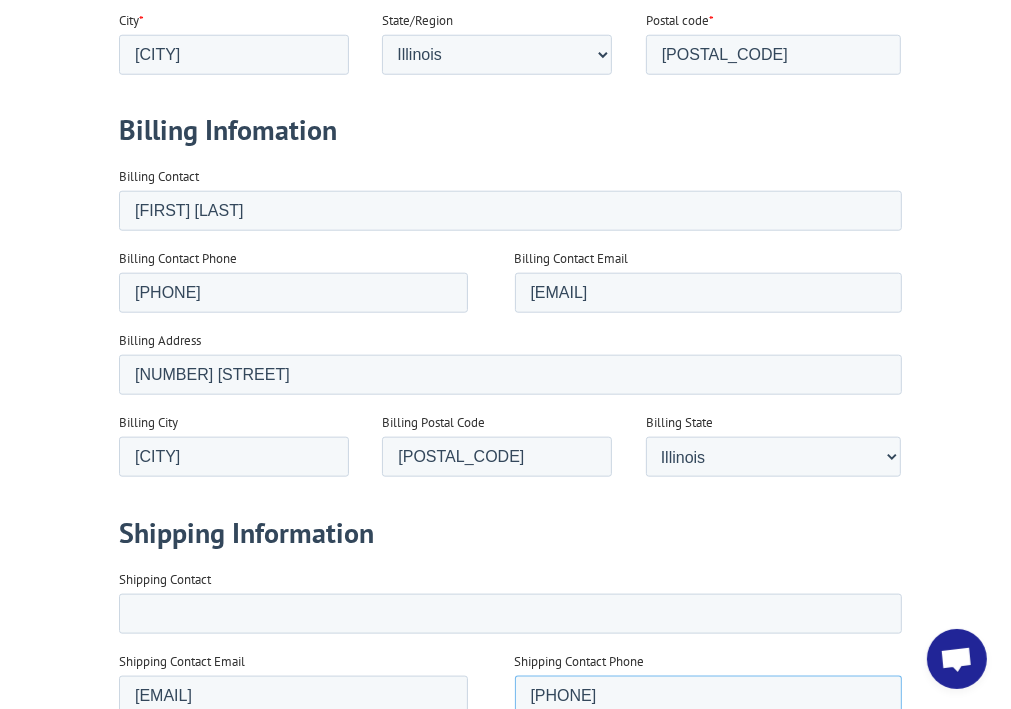 scroll, scrollTop: 1333, scrollLeft: 0, axis: vertical 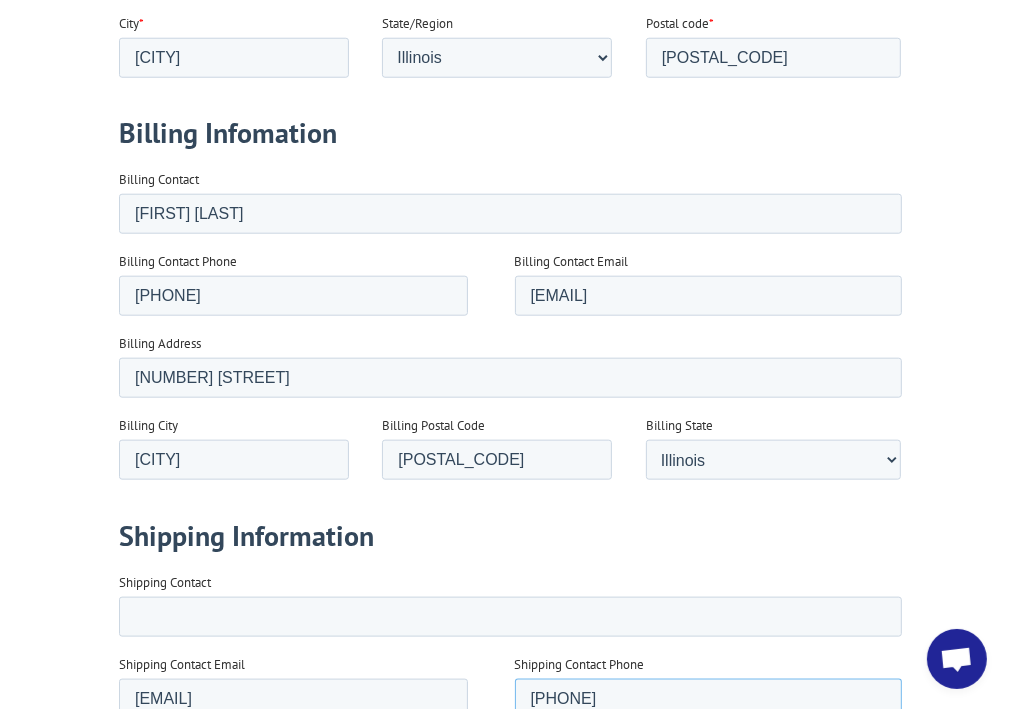 type on "[PHONE]" 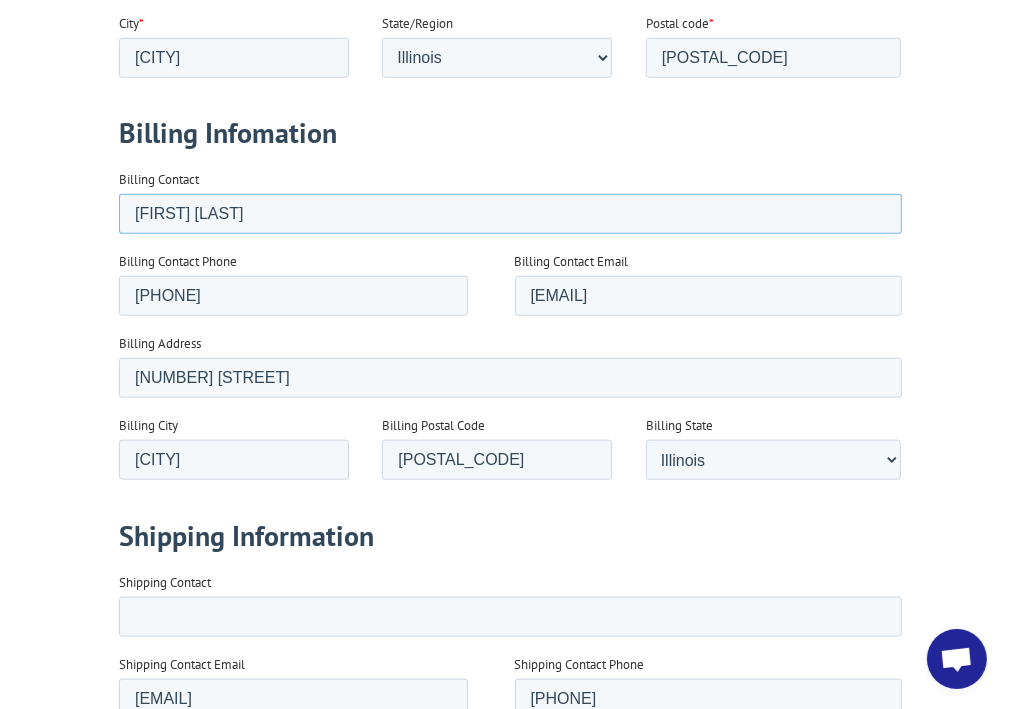 click on "[FIRST] [LAST]" at bounding box center (510, 215) 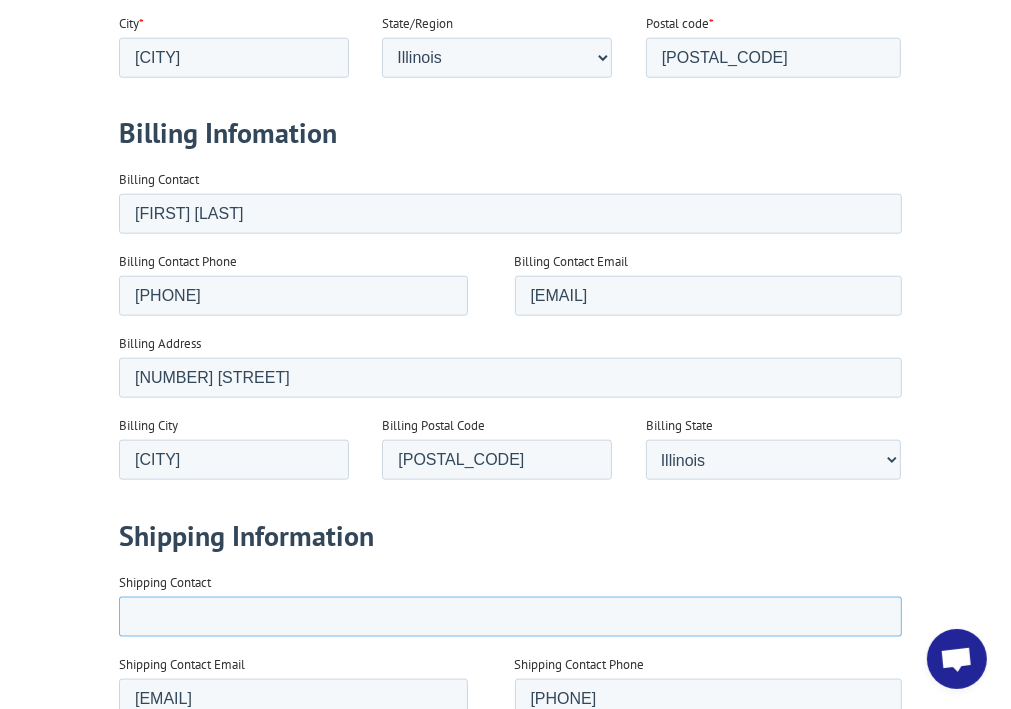 click on "Shipping Contact" at bounding box center (510, 618) 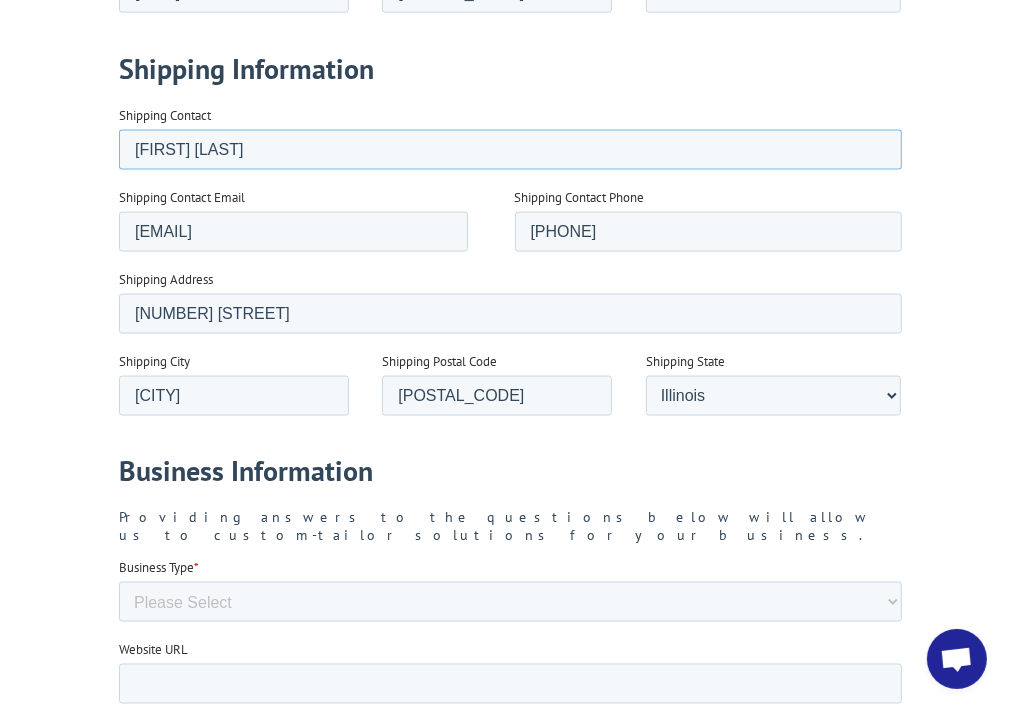 scroll, scrollTop: 1866, scrollLeft: 0, axis: vertical 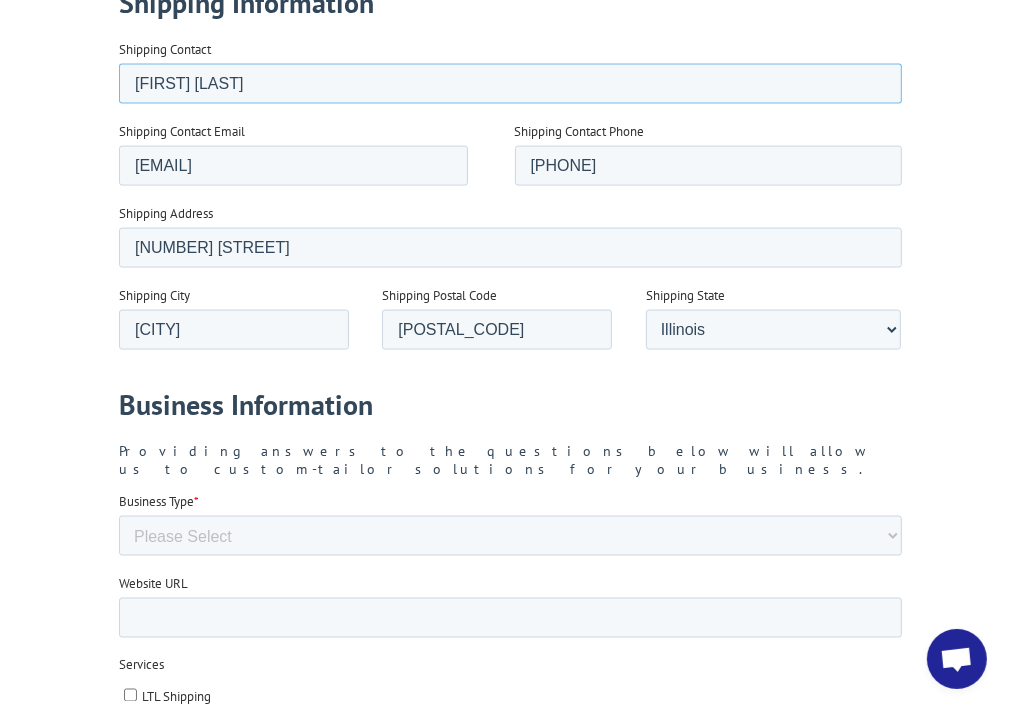 type on "[FIRST] [LAST]" 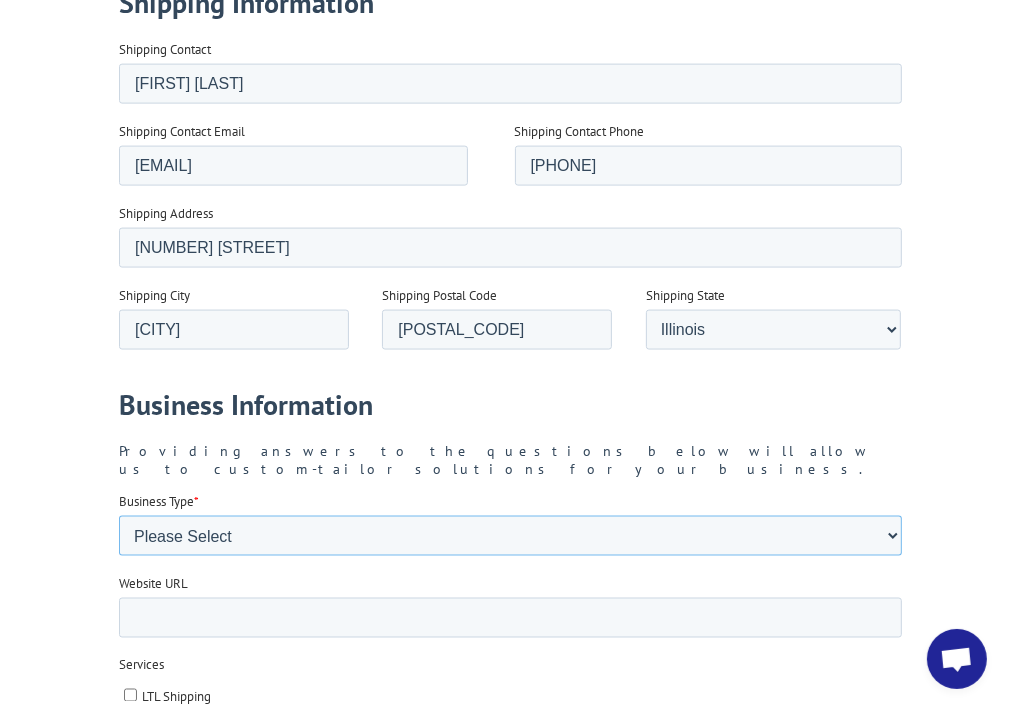 click on "Please Select Flooring Mill, Manufacturer, or Importer Manufacturer - Other National Retailer Independent Retailer Installer Turf Company Distributor Adjacent Market(s) 3PL/Broker Other" at bounding box center [510, 537] 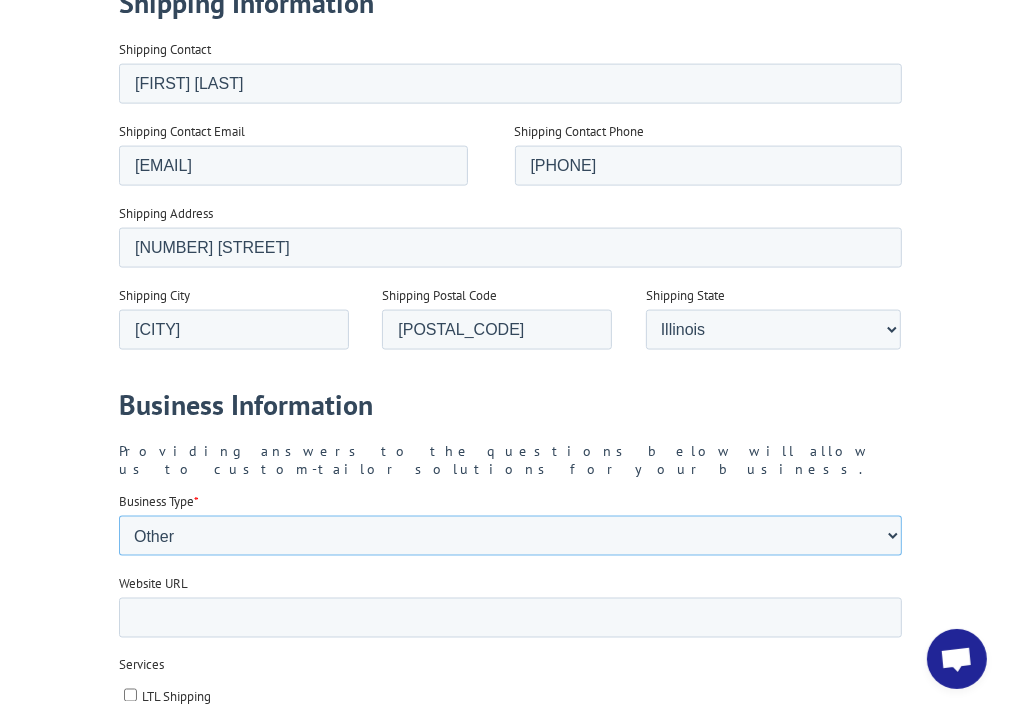 click on "Please Select Flooring Mill, Manufacturer, or Importer Manufacturer - Other National Retailer Independent Retailer Installer Turf Company Distributor Adjacent Market(s) 3PL/Broker Other" at bounding box center (510, 537) 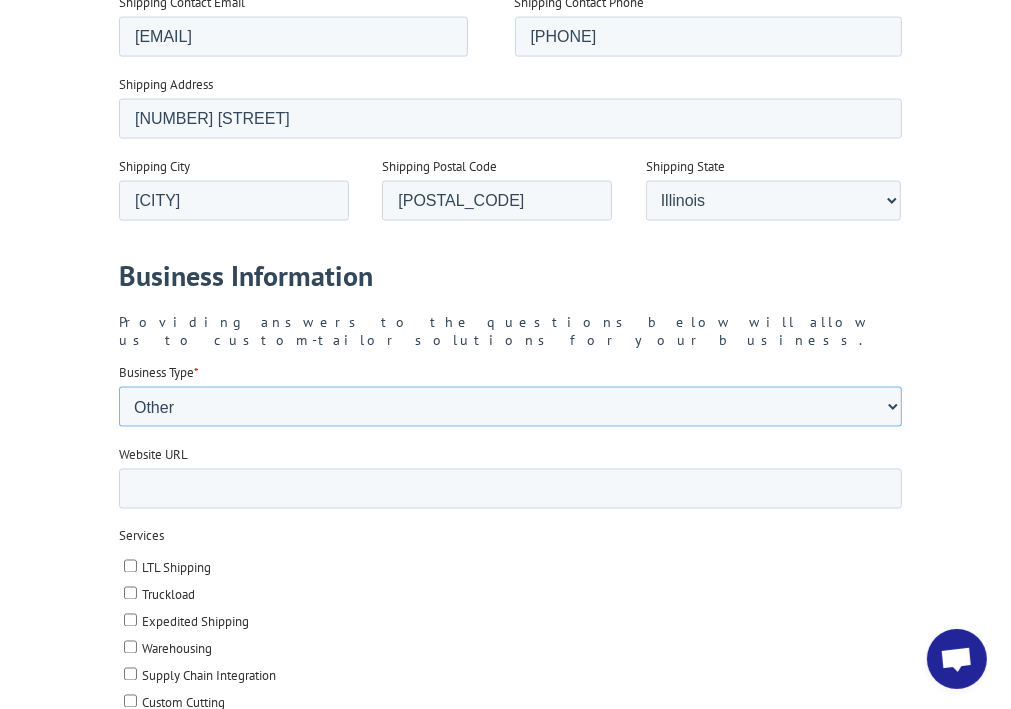 scroll, scrollTop: 2000, scrollLeft: 0, axis: vertical 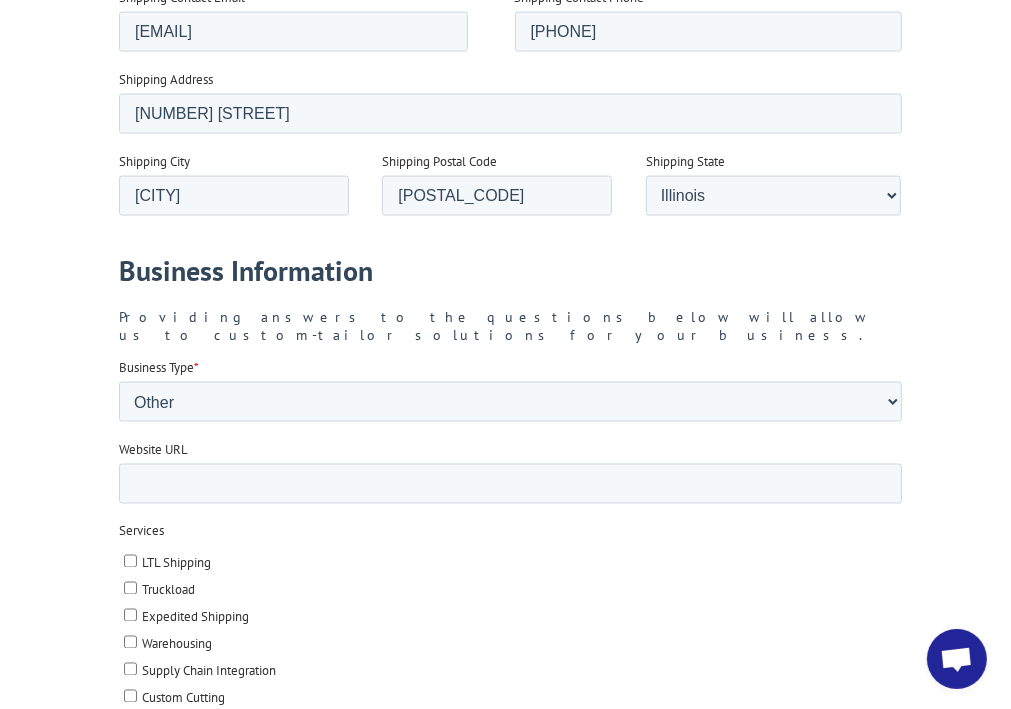 click on "Truckload" at bounding box center [130, 589] 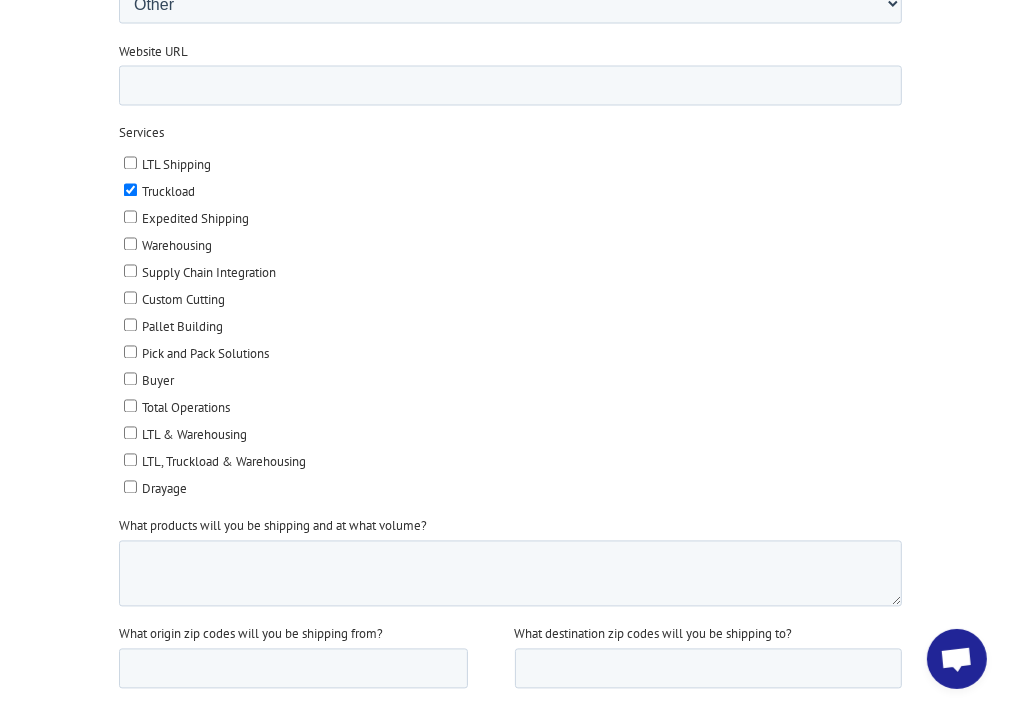 scroll, scrollTop: 2400, scrollLeft: 0, axis: vertical 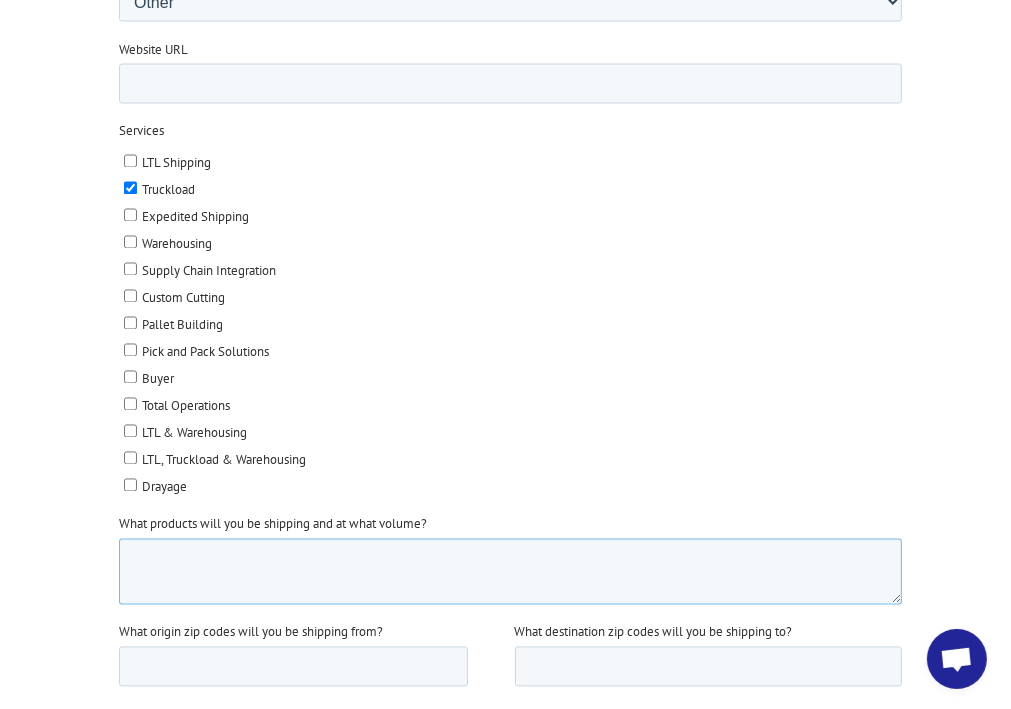 click on "What products will you be shipping and at what volume?" at bounding box center [510, 573] 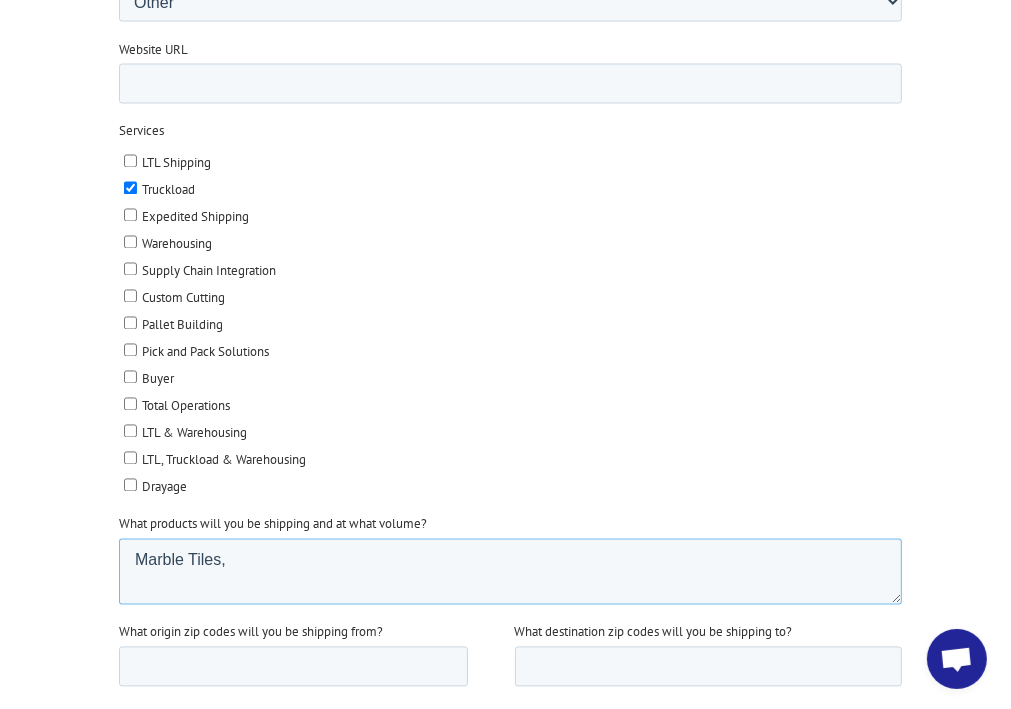 paste on "$100,000" 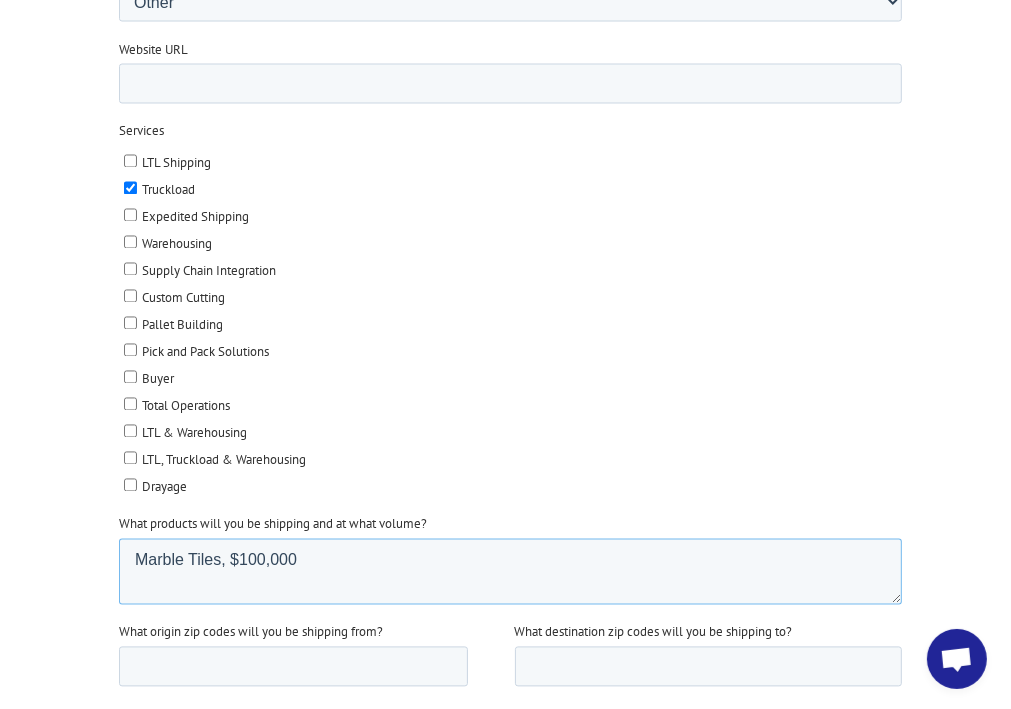 type on "Marble Tiles, $100,000" 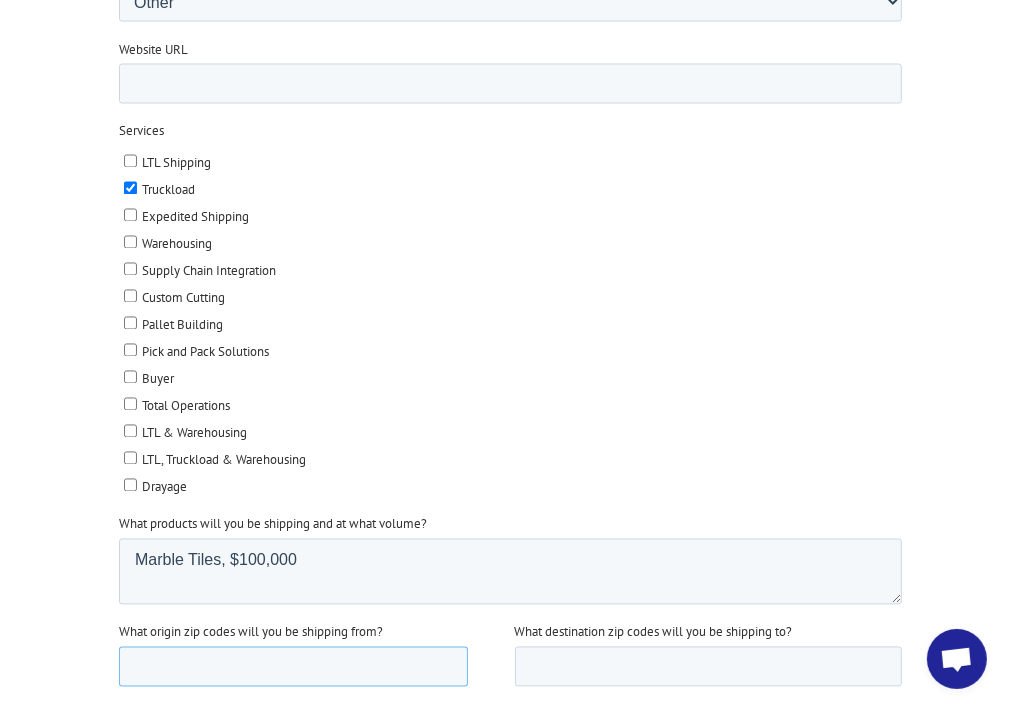 click on "What origin zip codes will you be shipping from?" at bounding box center (293, 668) 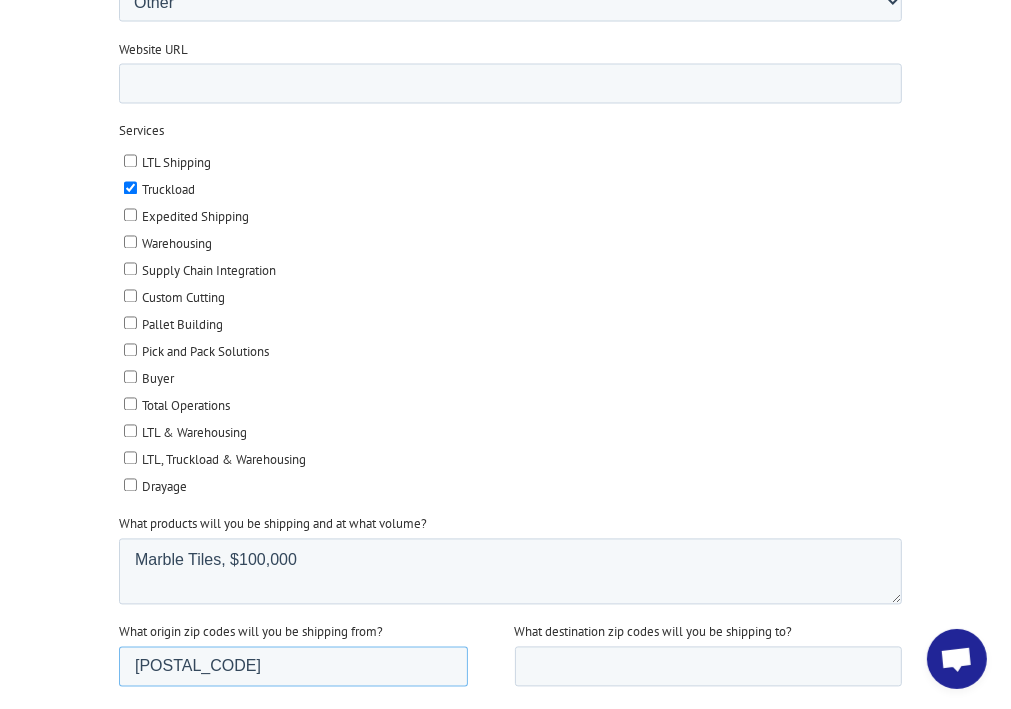 type on "[POSTAL_CODE]" 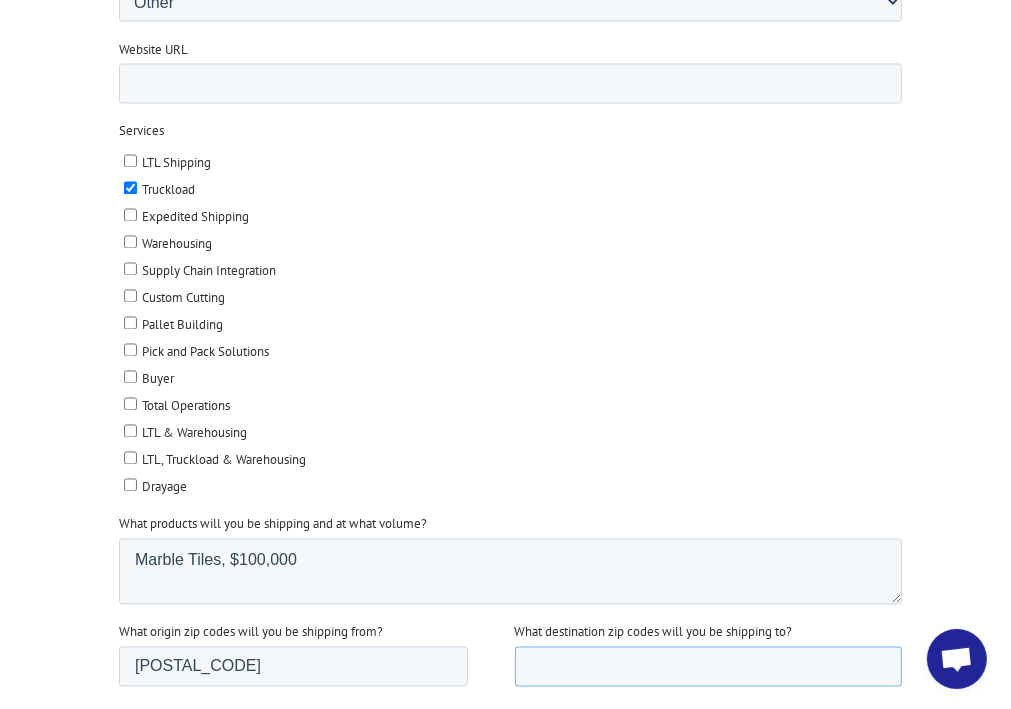 click on "What destination zip codes will you be shipping to?" at bounding box center [709, 668] 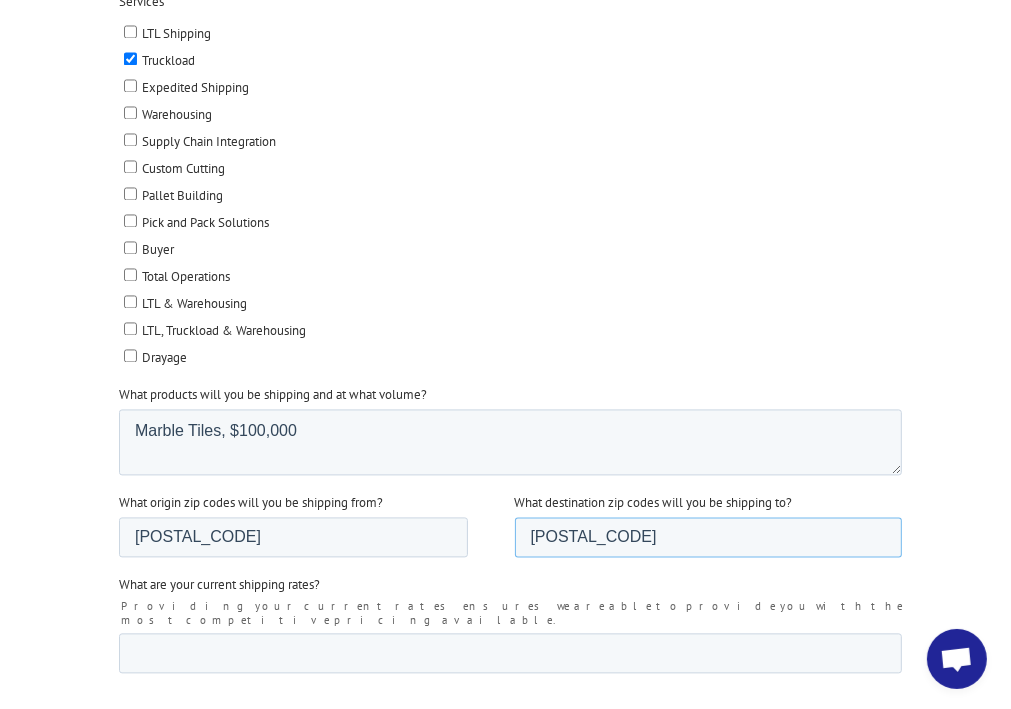 scroll, scrollTop: 2533, scrollLeft: 0, axis: vertical 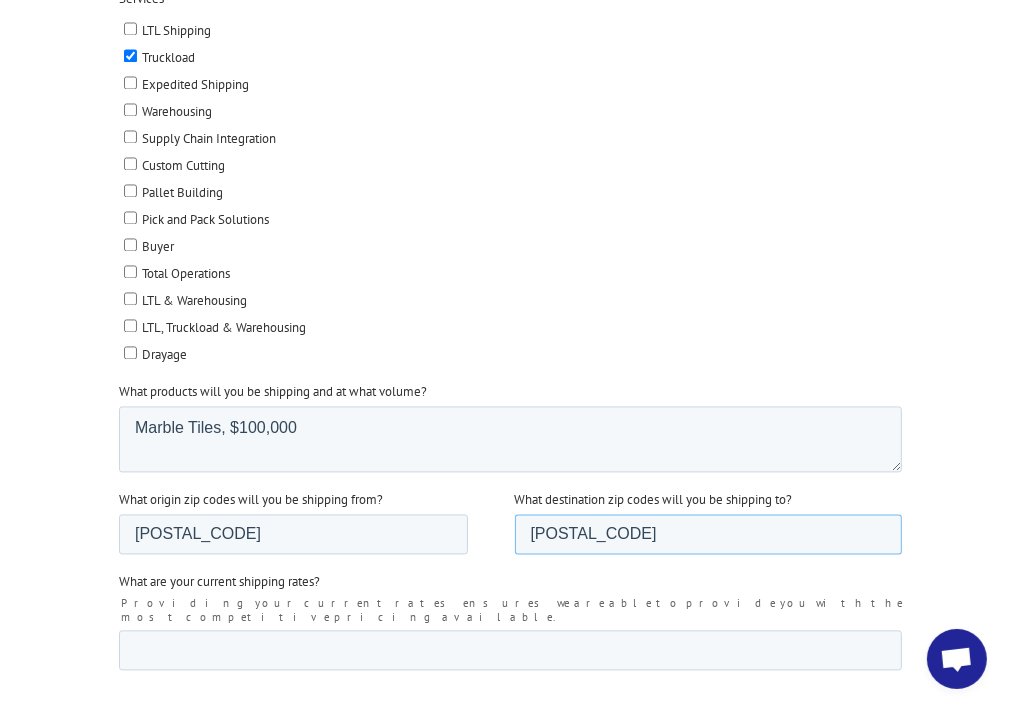 type on "[POSTAL_CODE]" 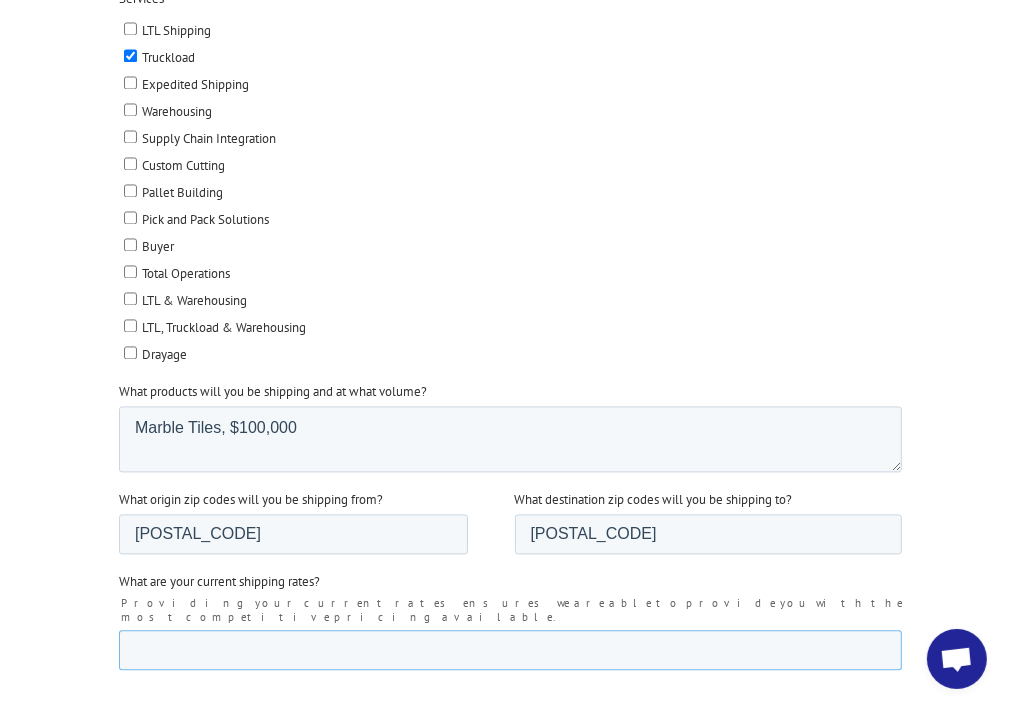 click on "What are your current shipping rates?" at bounding box center [510, 651] 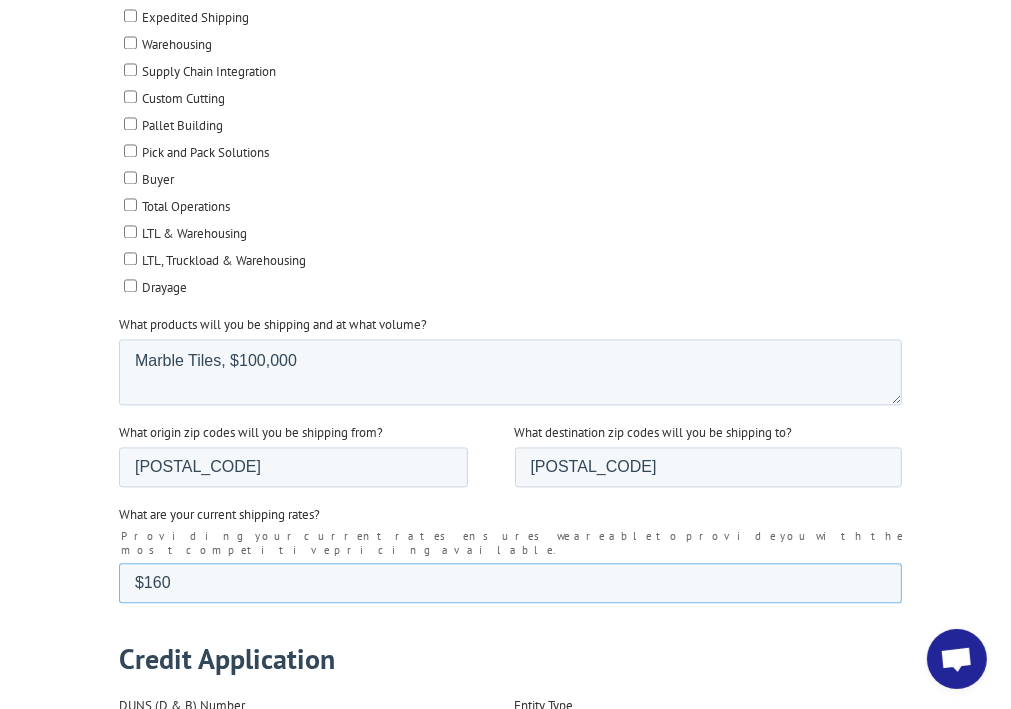 scroll, scrollTop: 2533, scrollLeft: 0, axis: vertical 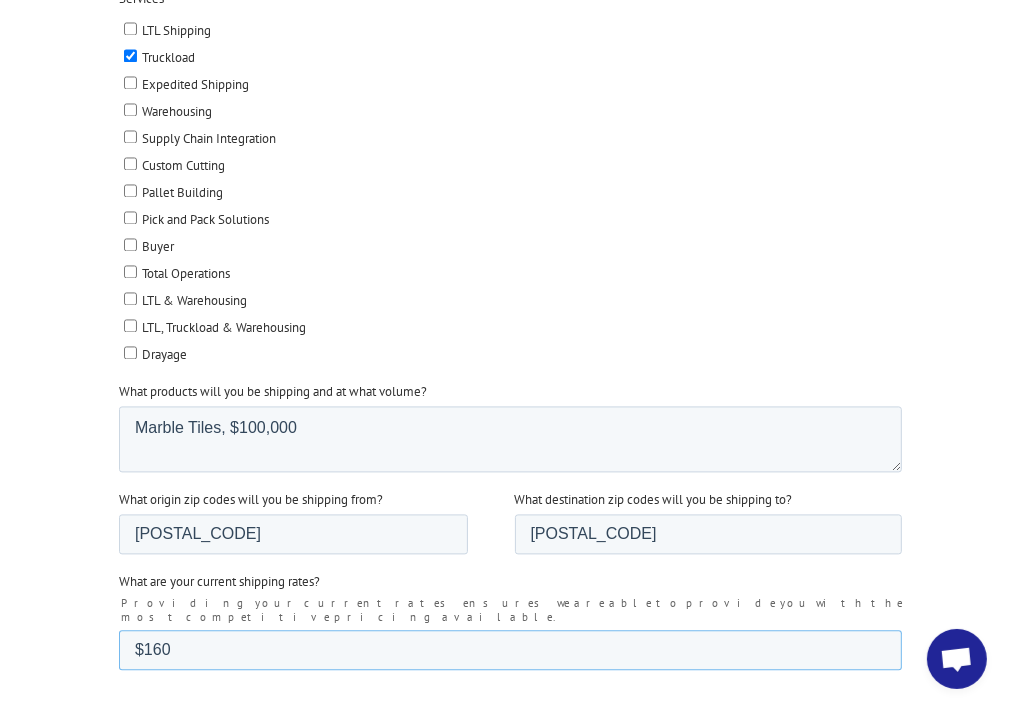 type on "$160" 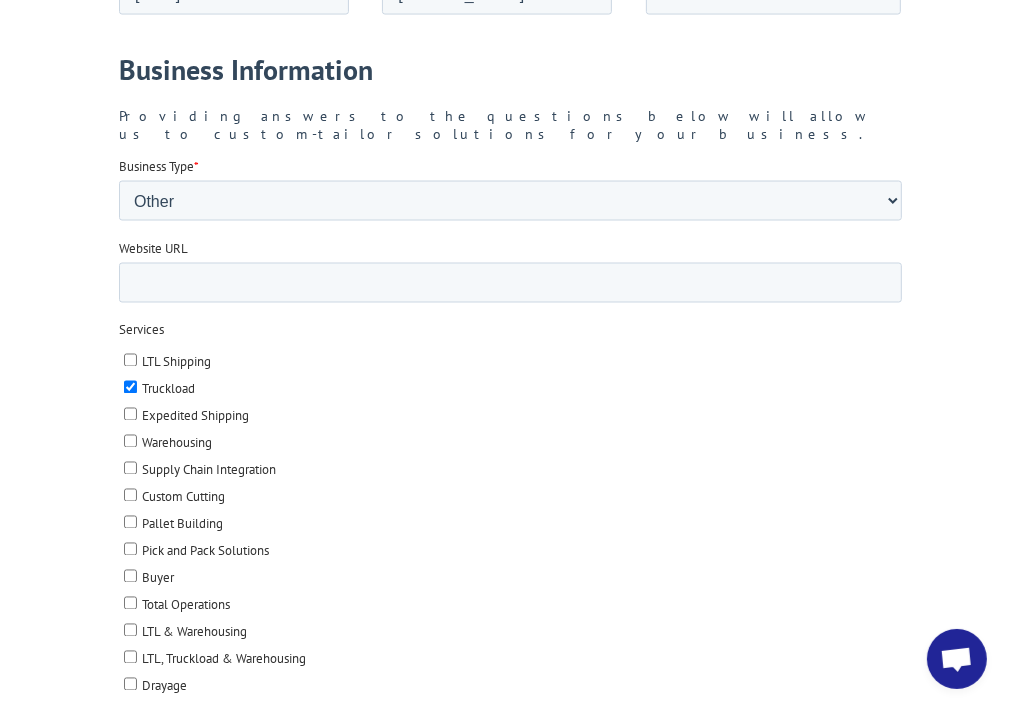 scroll, scrollTop: 2000, scrollLeft: 0, axis: vertical 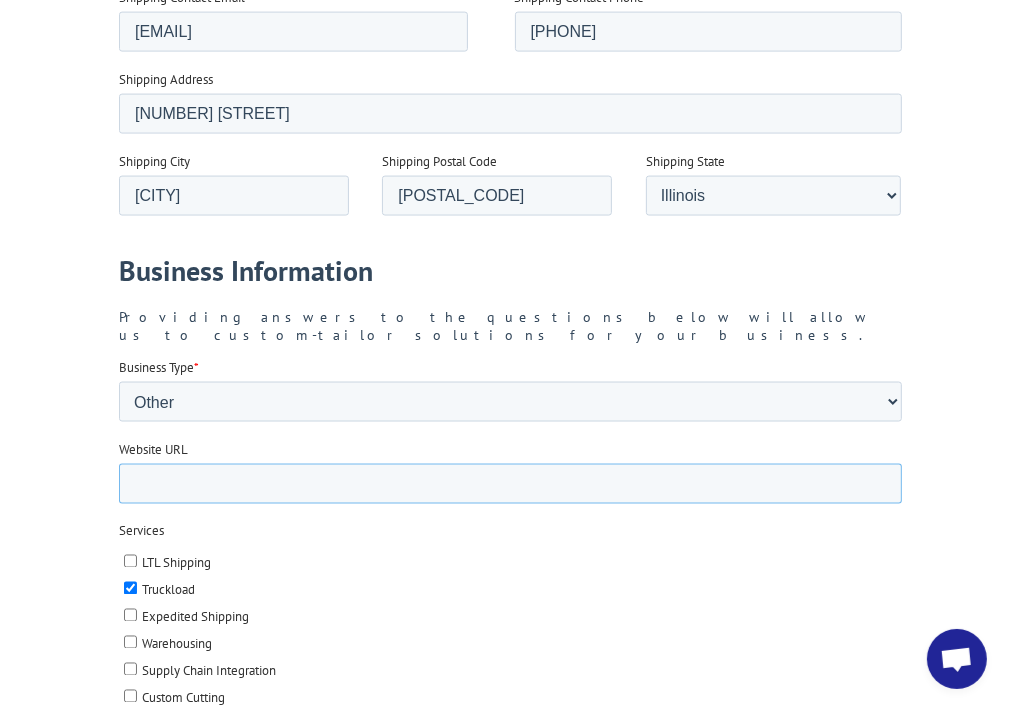 click on "Website URL" at bounding box center (510, 485) 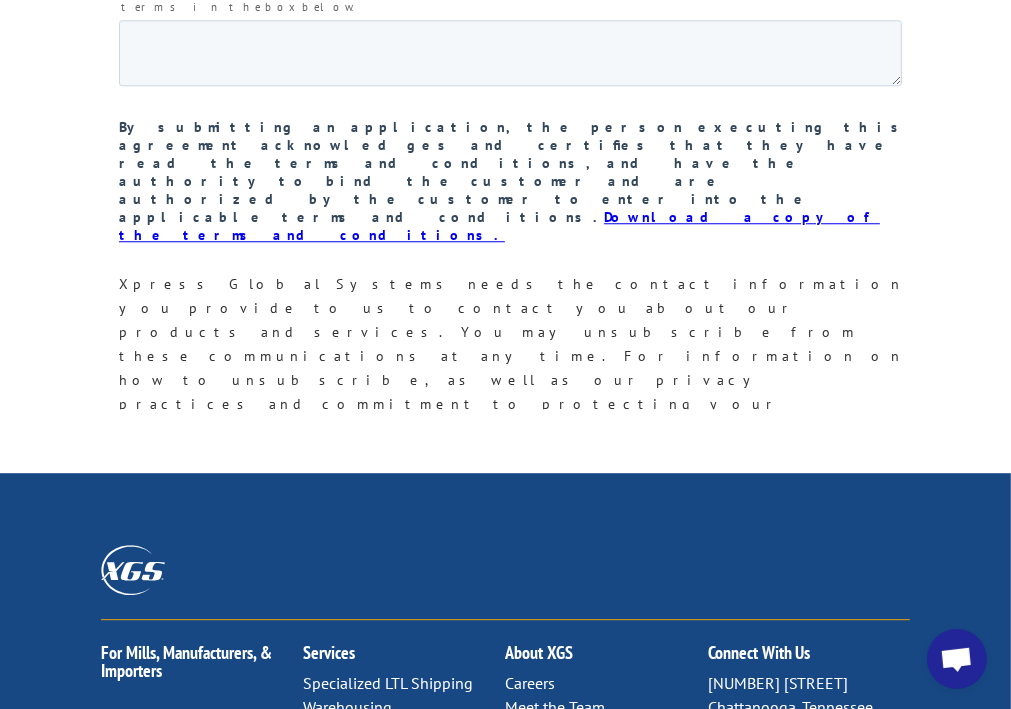 scroll, scrollTop: 3600, scrollLeft: 0, axis: vertical 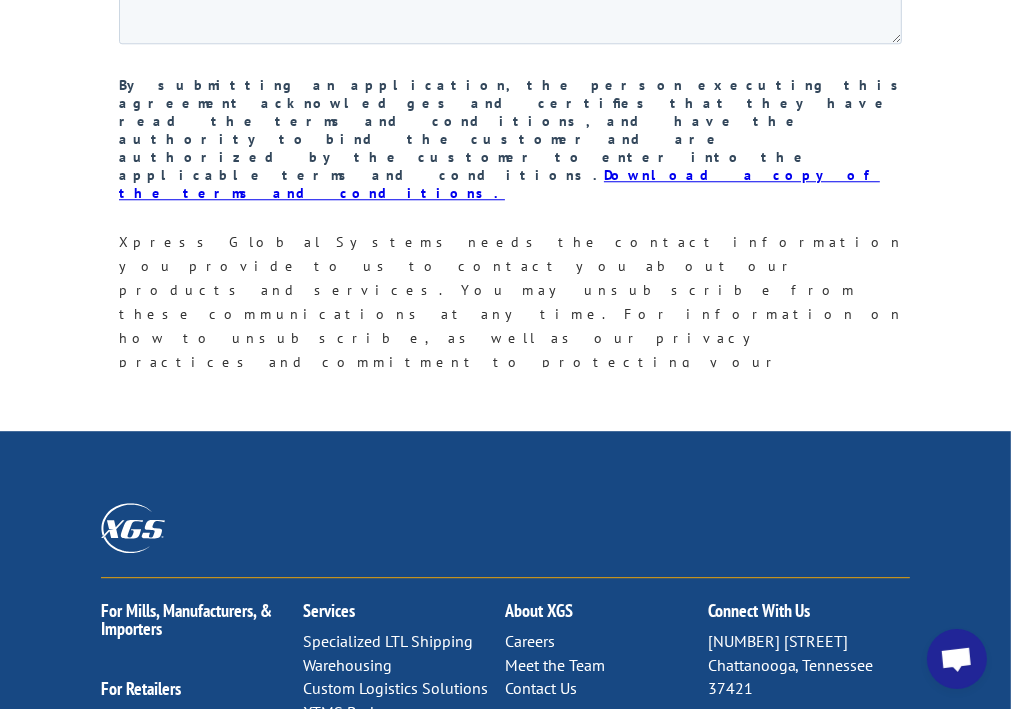 type on "http://admani.com/" 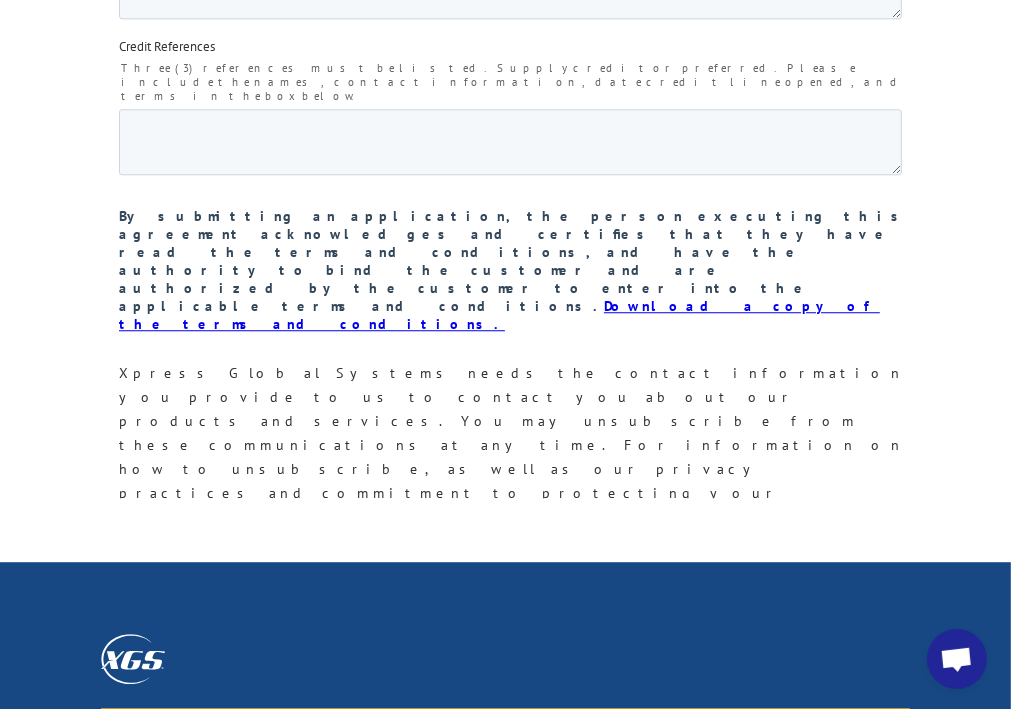scroll, scrollTop: 3466, scrollLeft: 0, axis: vertical 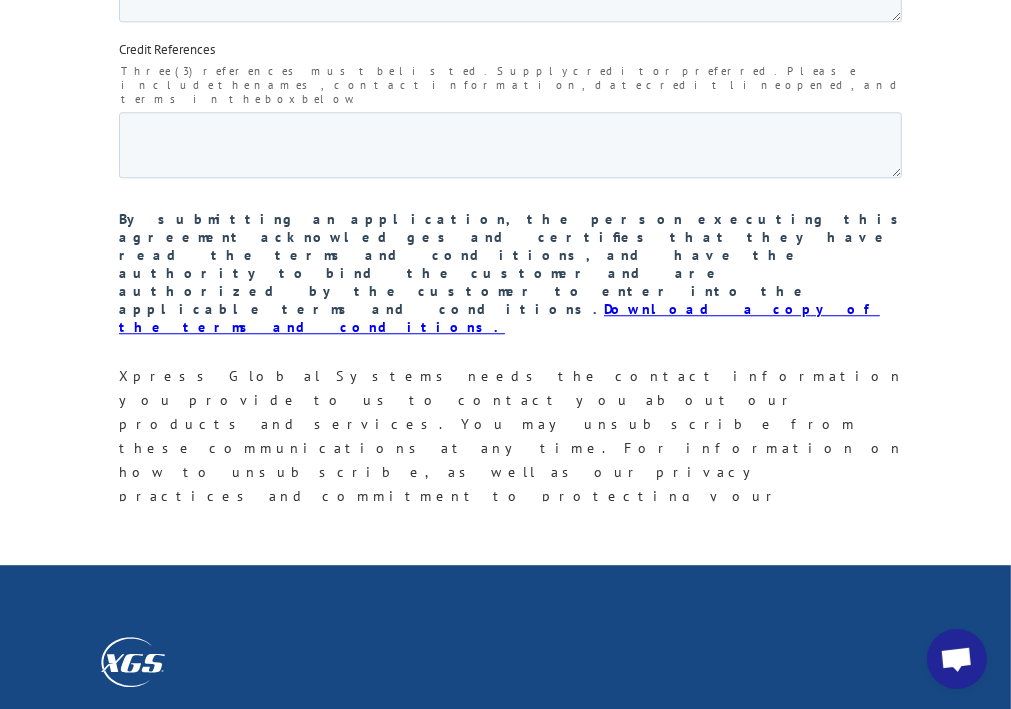 click on "Submit" at bounding box center (161, 661) 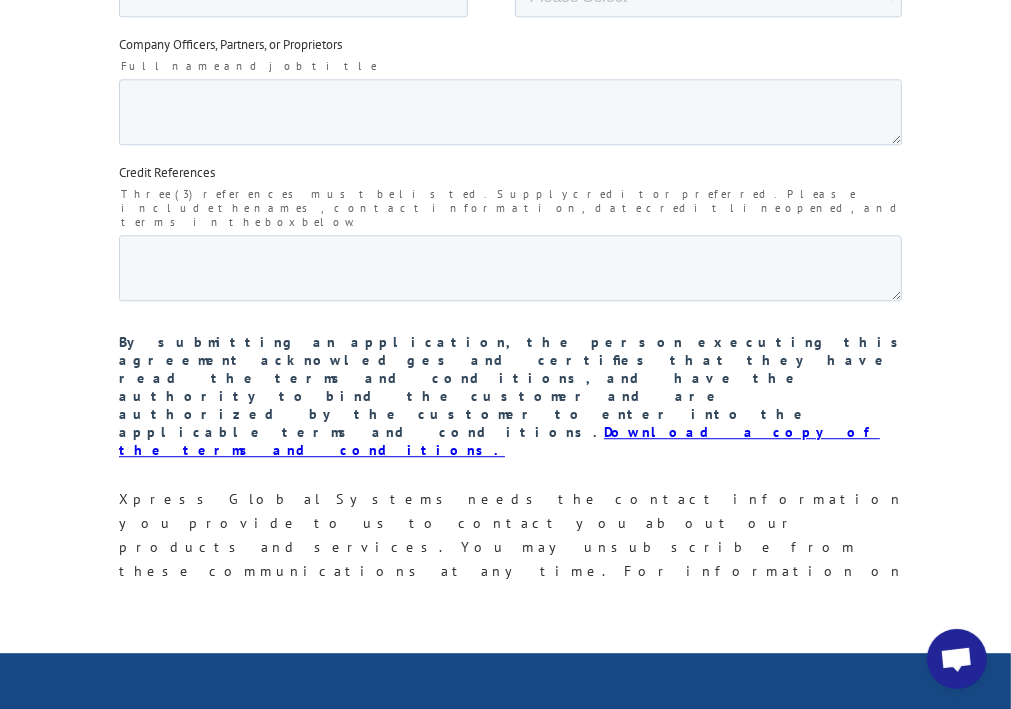click on "Please complete all required fields." at bounding box center [517, 763] 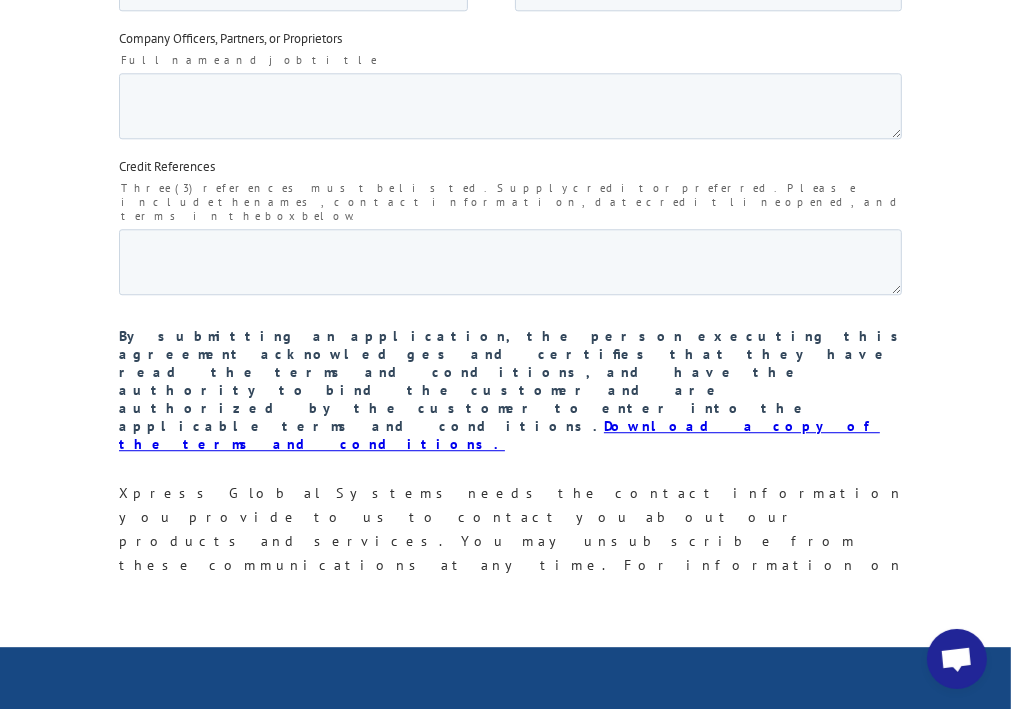 scroll, scrollTop: 3466, scrollLeft: 0, axis: vertical 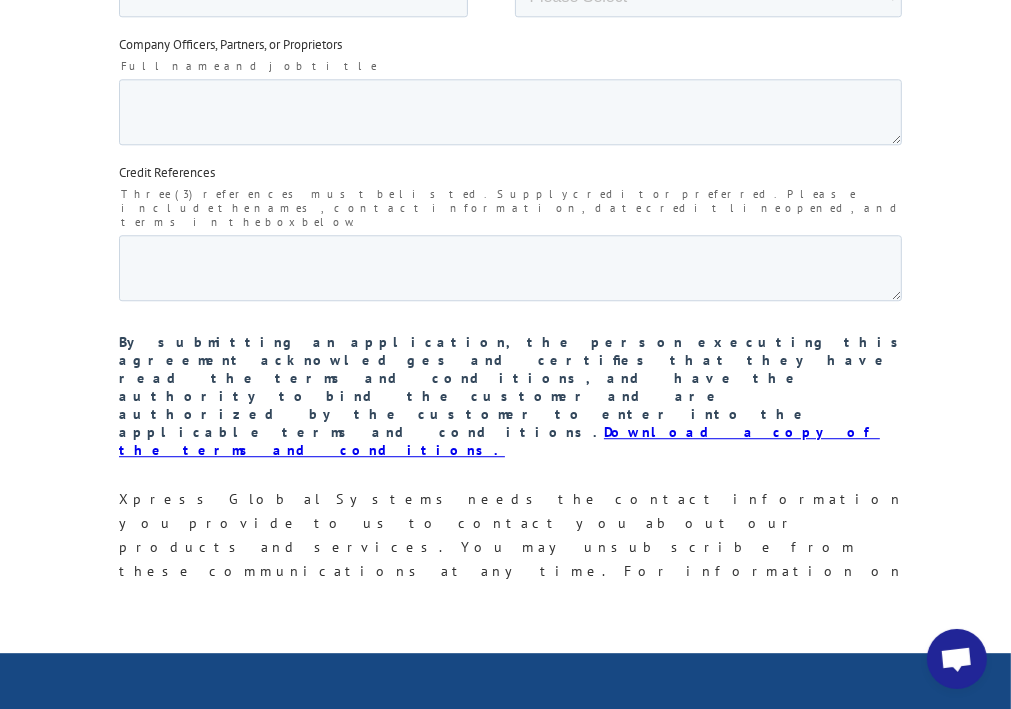 click on "Submit" at bounding box center [161, 826] 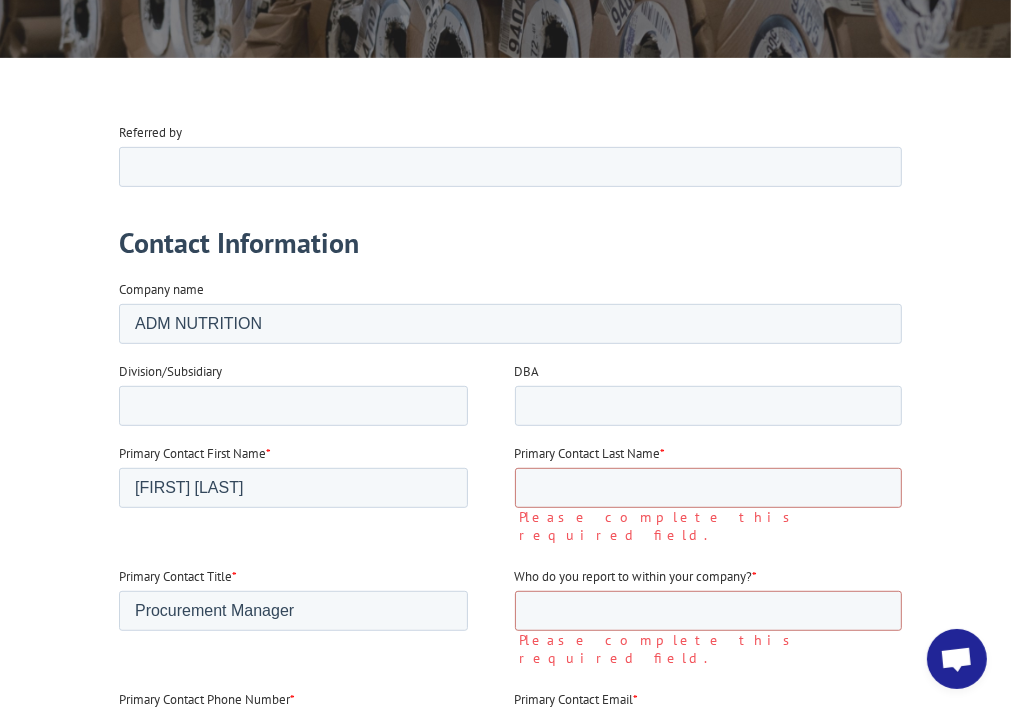 scroll, scrollTop: 400, scrollLeft: 0, axis: vertical 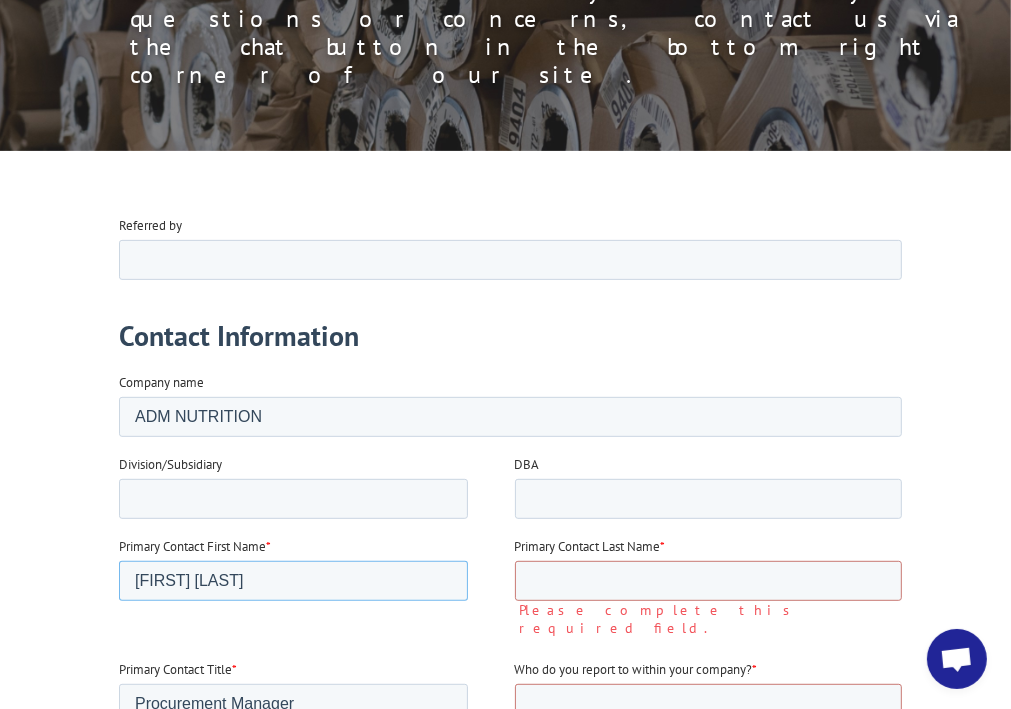 click on "[FIRST] [LAST]" at bounding box center (293, 581) 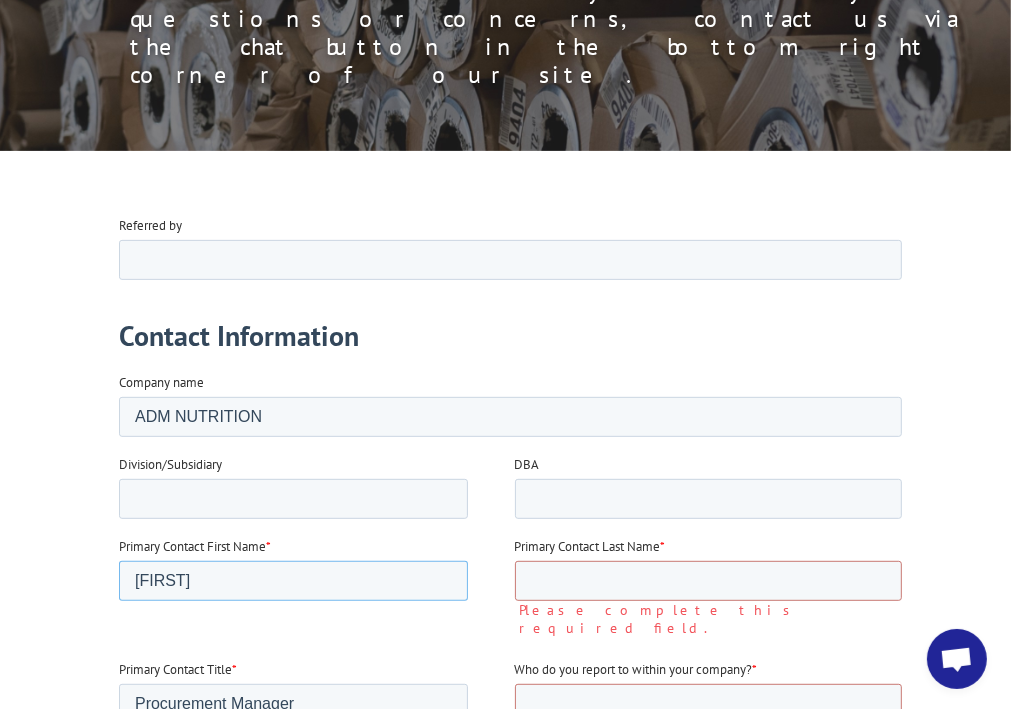 type on "[FIRST]" 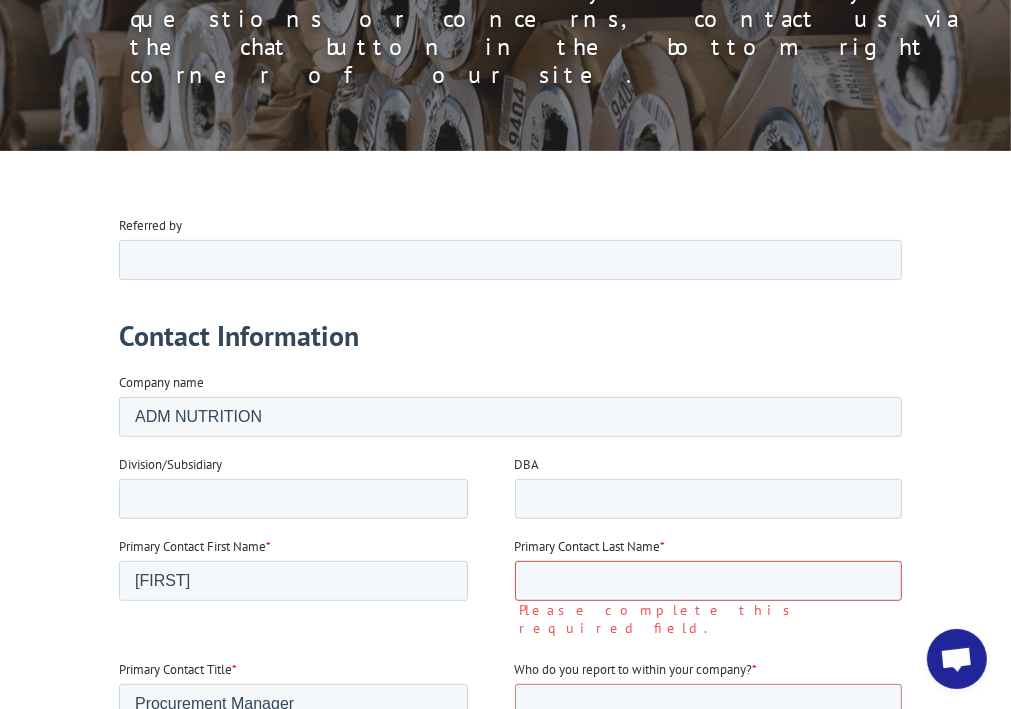 click on "Primary Contact Last Name *" at bounding box center [709, 581] 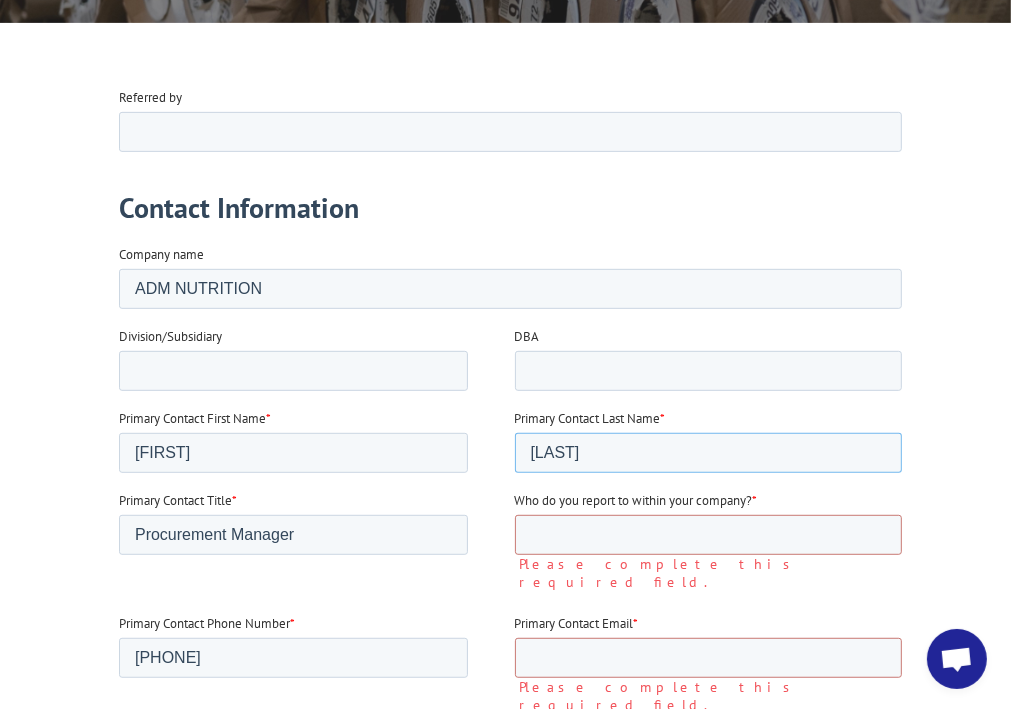 scroll, scrollTop: 533, scrollLeft: 0, axis: vertical 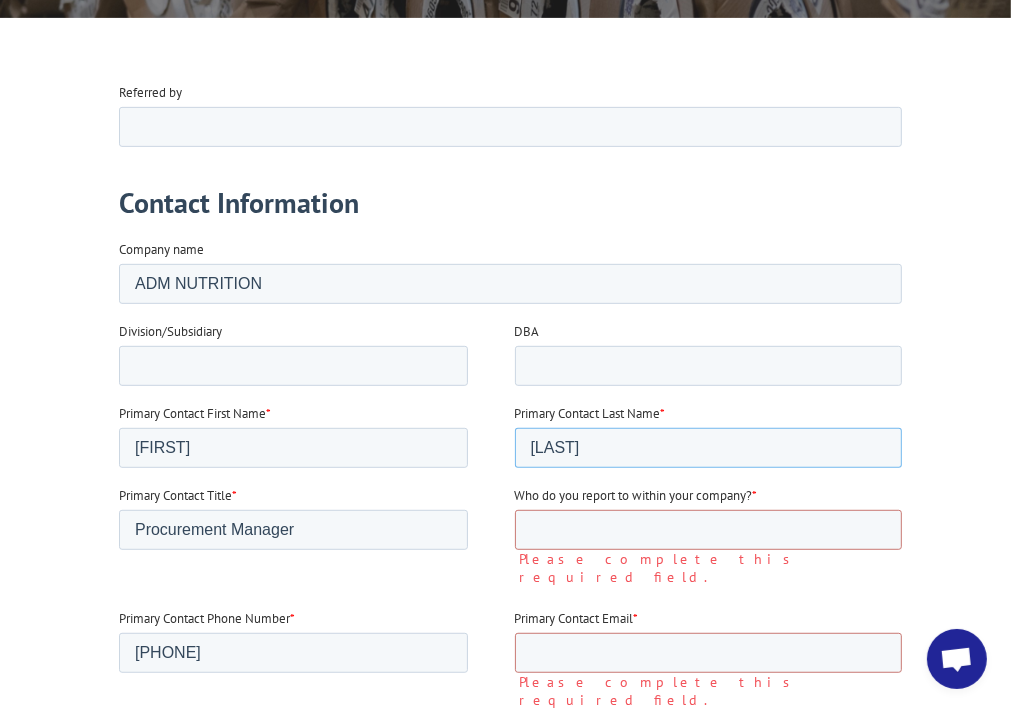 type on "[LAST]" 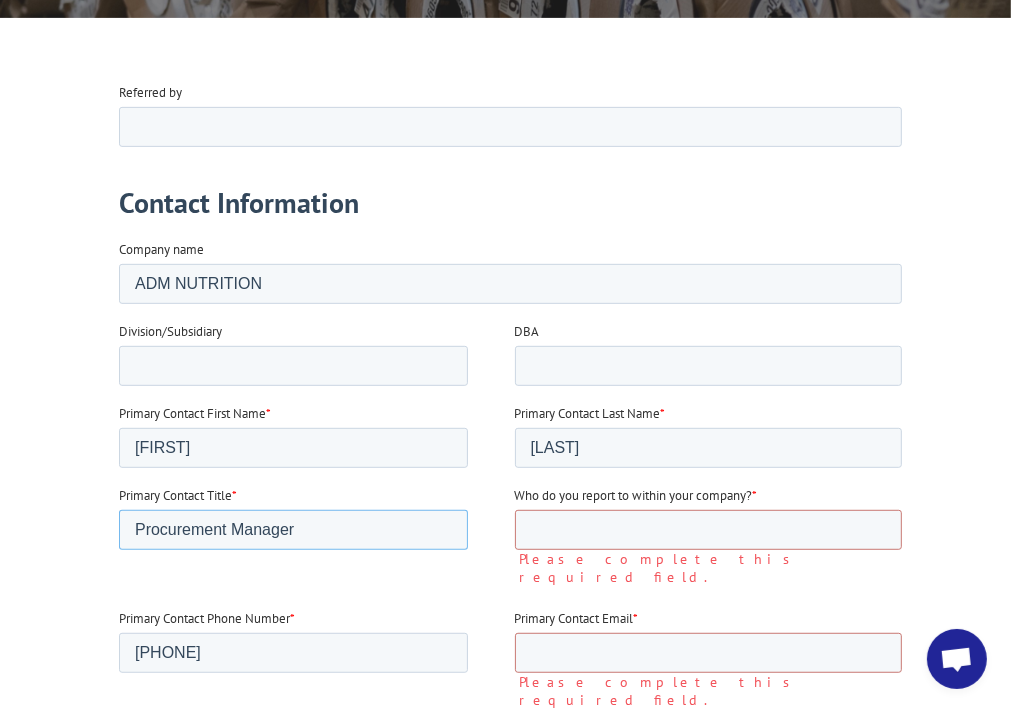 drag, startPoint x: 235, startPoint y: 526, endPoint x: 226, endPoint y: 519, distance: 11.401754 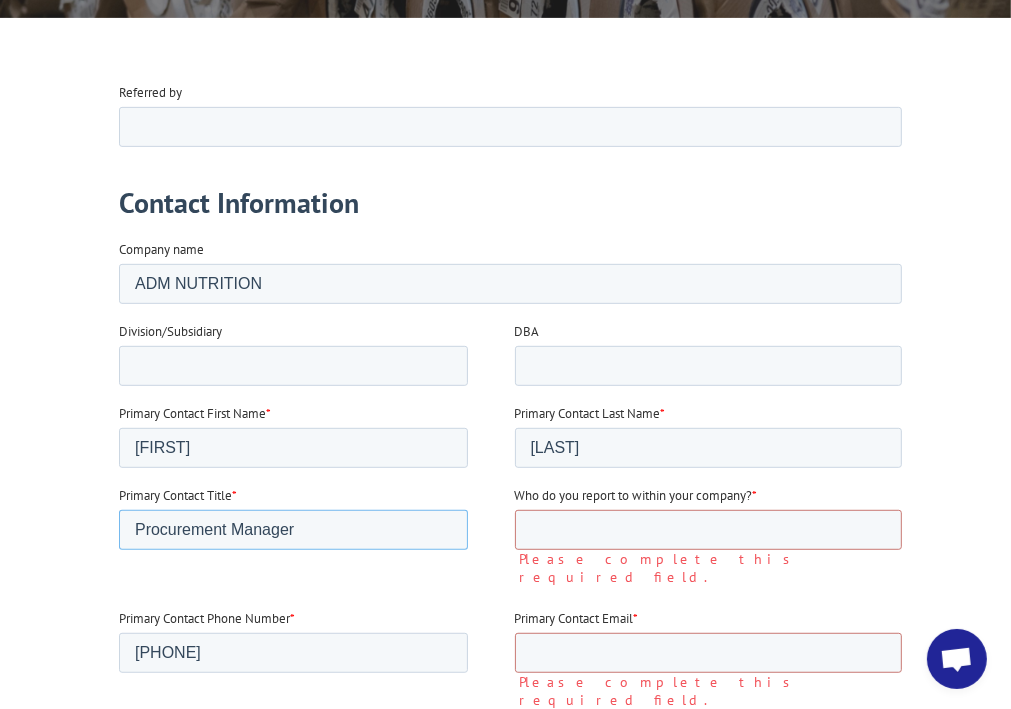 click on "Referred by Contact Information Company name ADM NUTRITION Division/Subsidiary DBA Primary Contact First Name * [FIRST] Primary Contact Last Name * [LAST] Primary Contact Title * Procurement Manager Who do you report to within your company? * Please complete this required field. Primary Contact Phone Number * [PHONE] Primary Contact Email * Please complete this required field. Business Address * [NUMBER] [STREET] Business Address 2 City * [CITY] State/Region Please Select Alabama Alaska Arizona Arkansas California Colorado Connecticut Washington DC Delaware Florida Georgia Hawaii Idaho Illinois Indiana Iowa Kansas Kentucky Louisiana Maine Maryland Massachusetts Michigan Minnesota Mississippi Missouri Montana Nebraska Nevada New Hampshire New Jersey New Mexico New York North Carolina North Dakota Ohio Oklahoma Oregon Pennsylvania Rhode Island South Carolina South Dakota Tennessee Texas Utah Vermont Vlaanderen Virginia Washington West Virginia Wisconsin Wyoming New South Wales Wallace Viseu District Seoul" 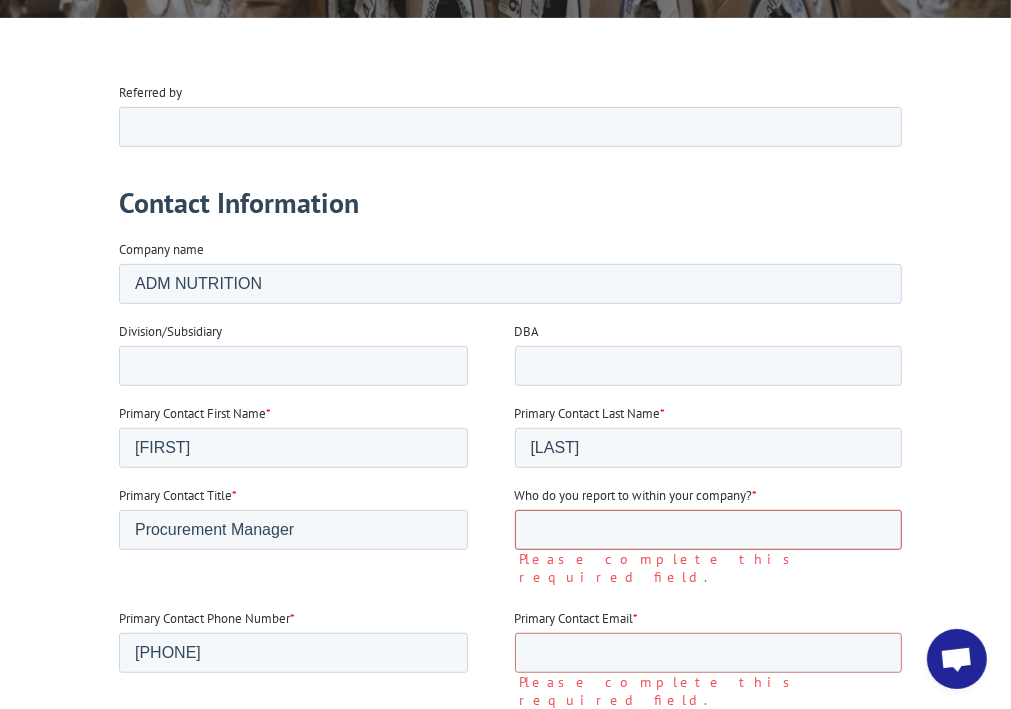 click on "Who do you report to within your company? *" at bounding box center [709, 530] 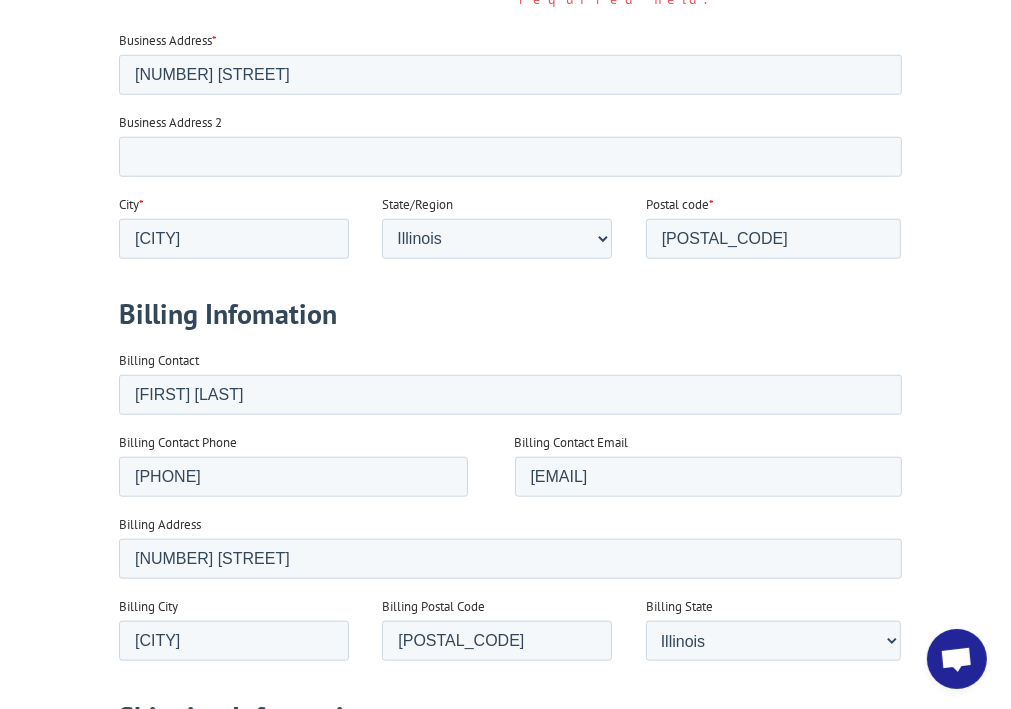 scroll, scrollTop: 1200, scrollLeft: 0, axis: vertical 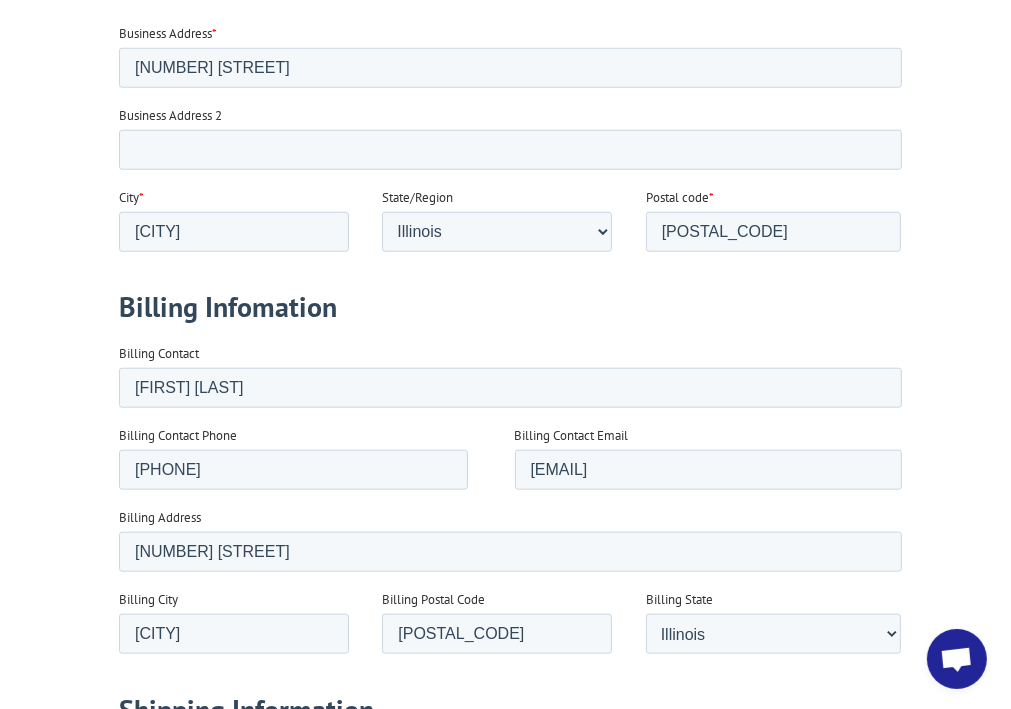 type on "Procurement Manager" 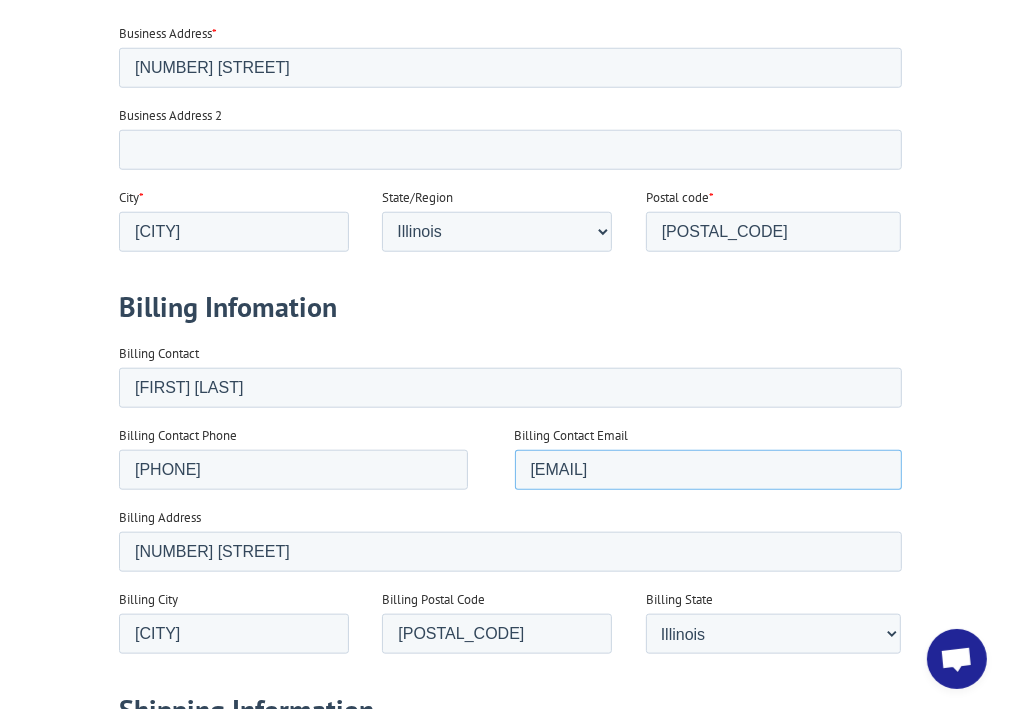 drag, startPoint x: 751, startPoint y: 452, endPoint x: 520, endPoint y: 447, distance: 231.05411 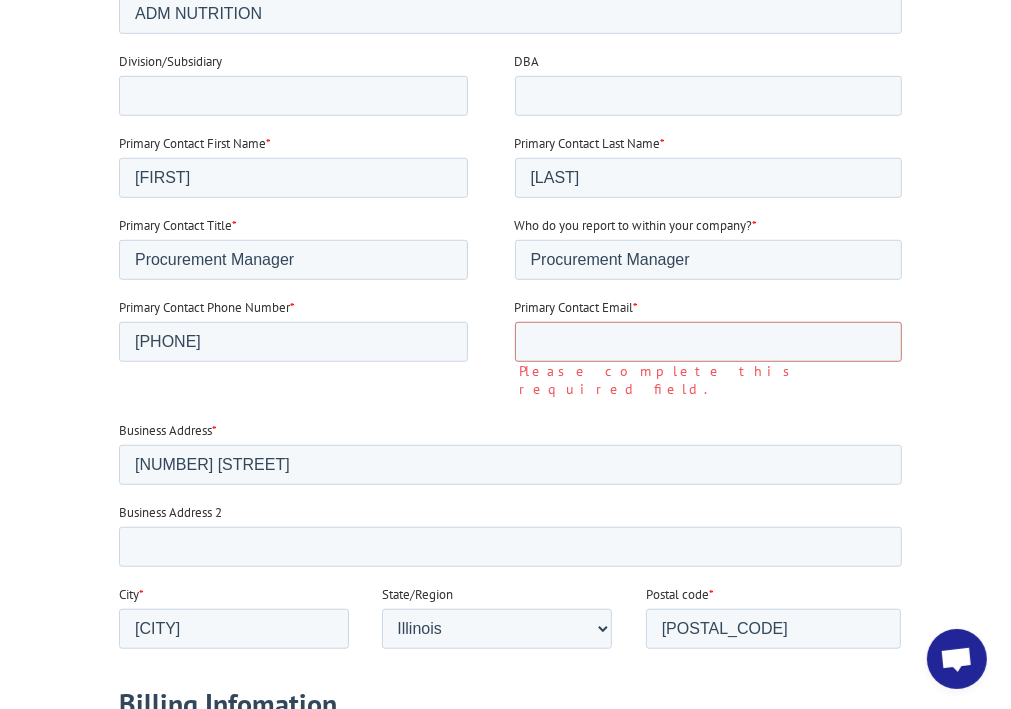 scroll, scrollTop: 800, scrollLeft: 0, axis: vertical 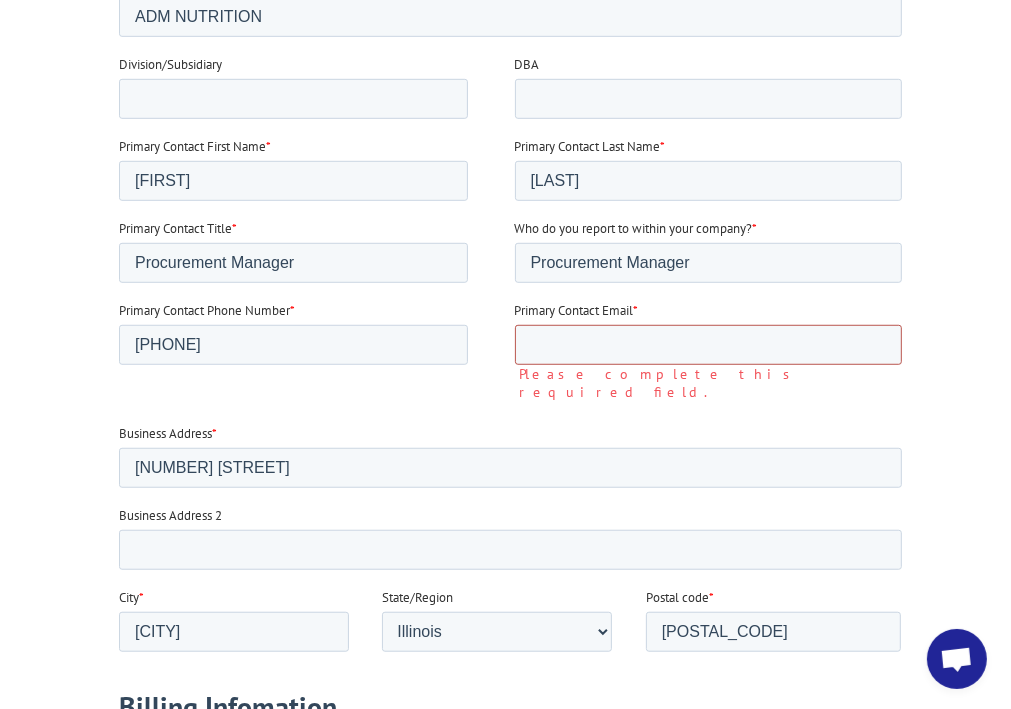 click on "Primary Contact Email *" at bounding box center (709, 346) 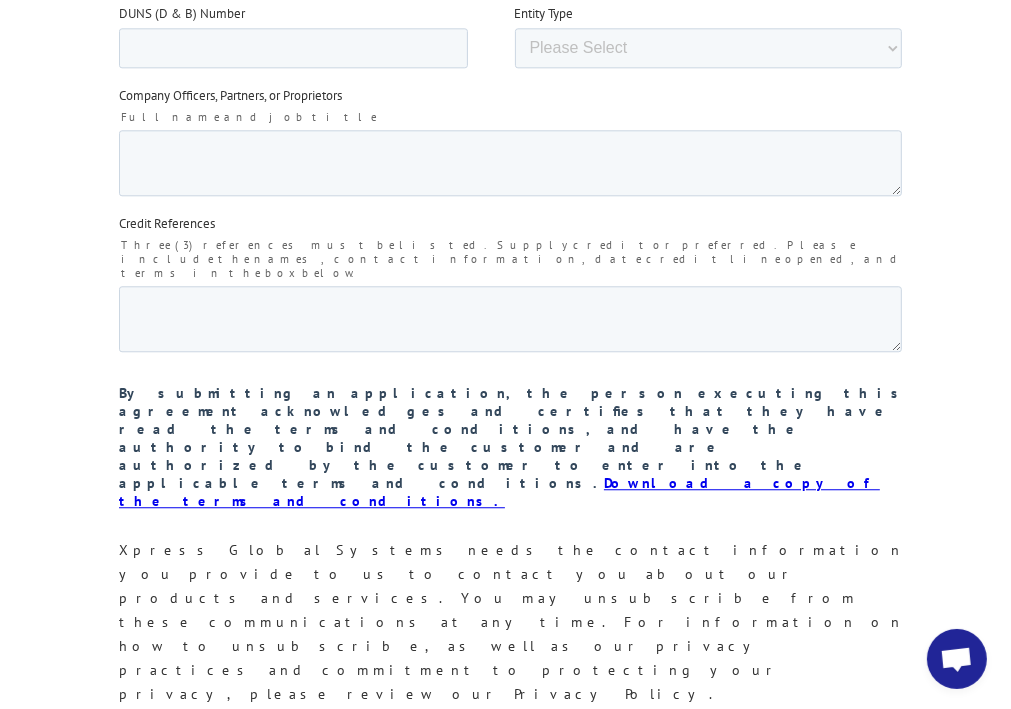 scroll, scrollTop: 3333, scrollLeft: 0, axis: vertical 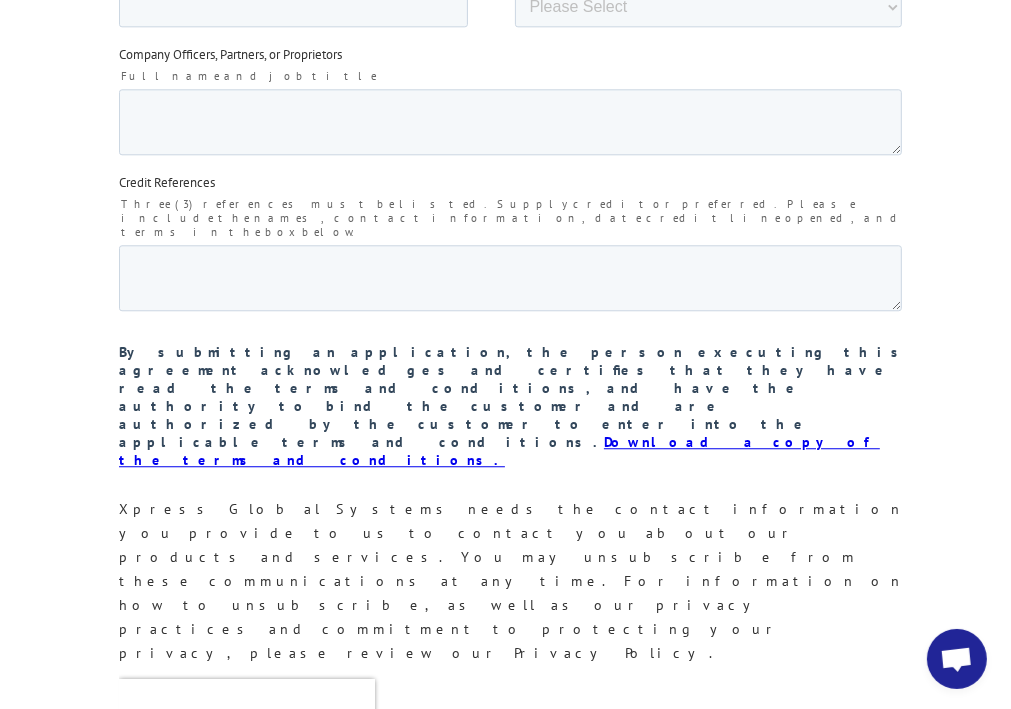 type on "[EMAIL]" 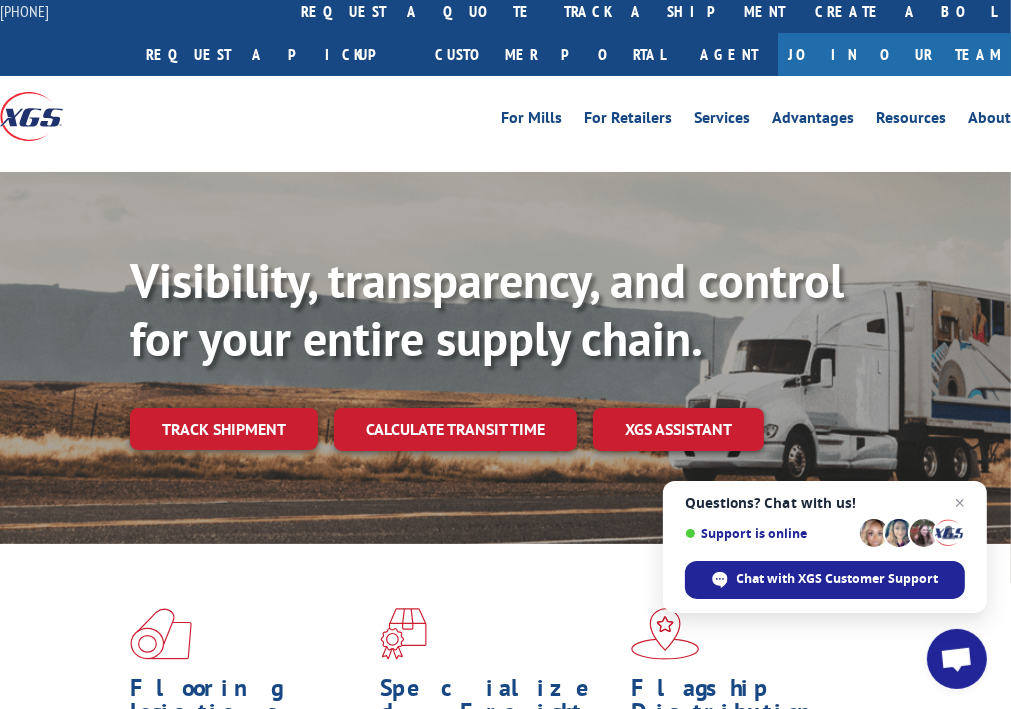 scroll, scrollTop: 0, scrollLeft: 0, axis: both 